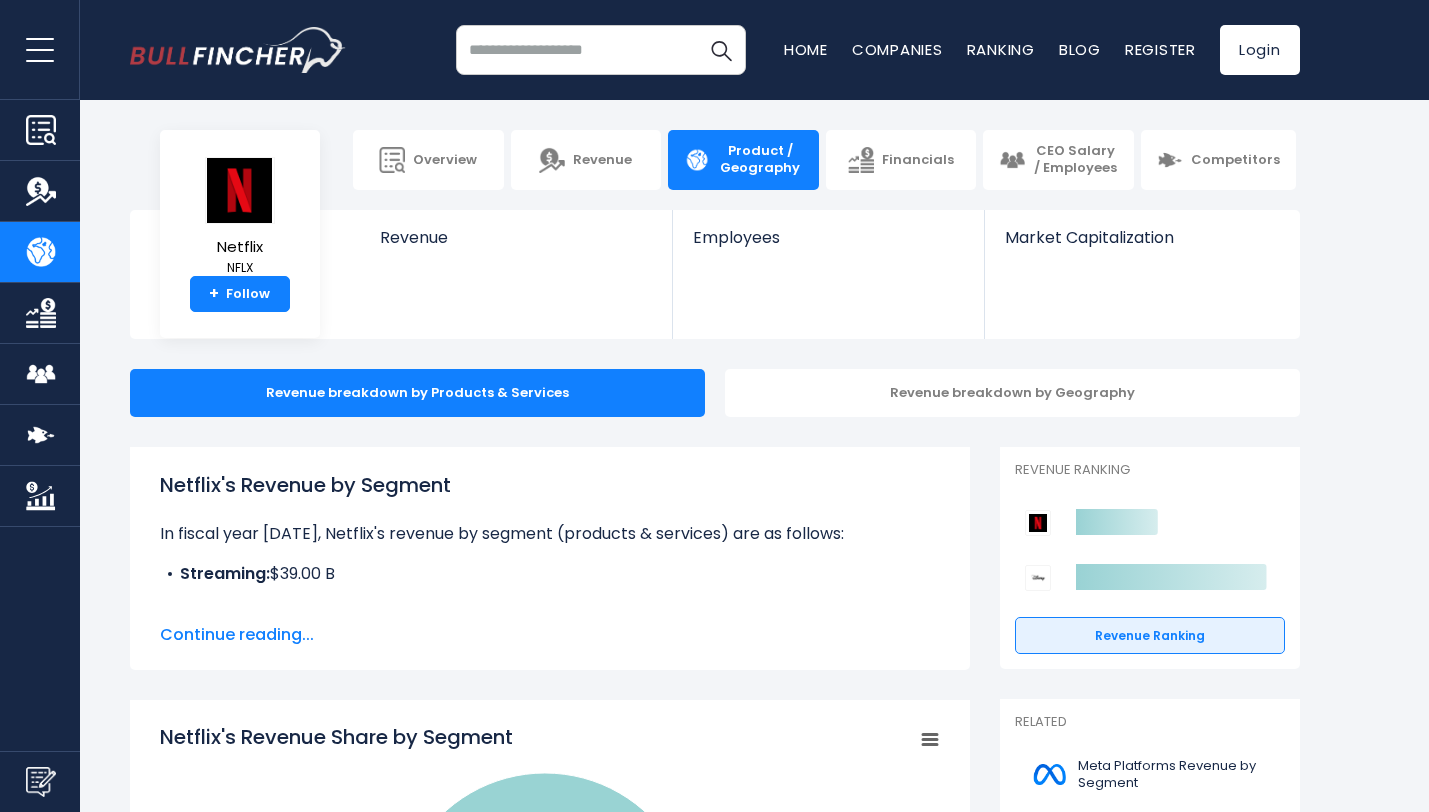 scroll, scrollTop: 0, scrollLeft: 0, axis: both 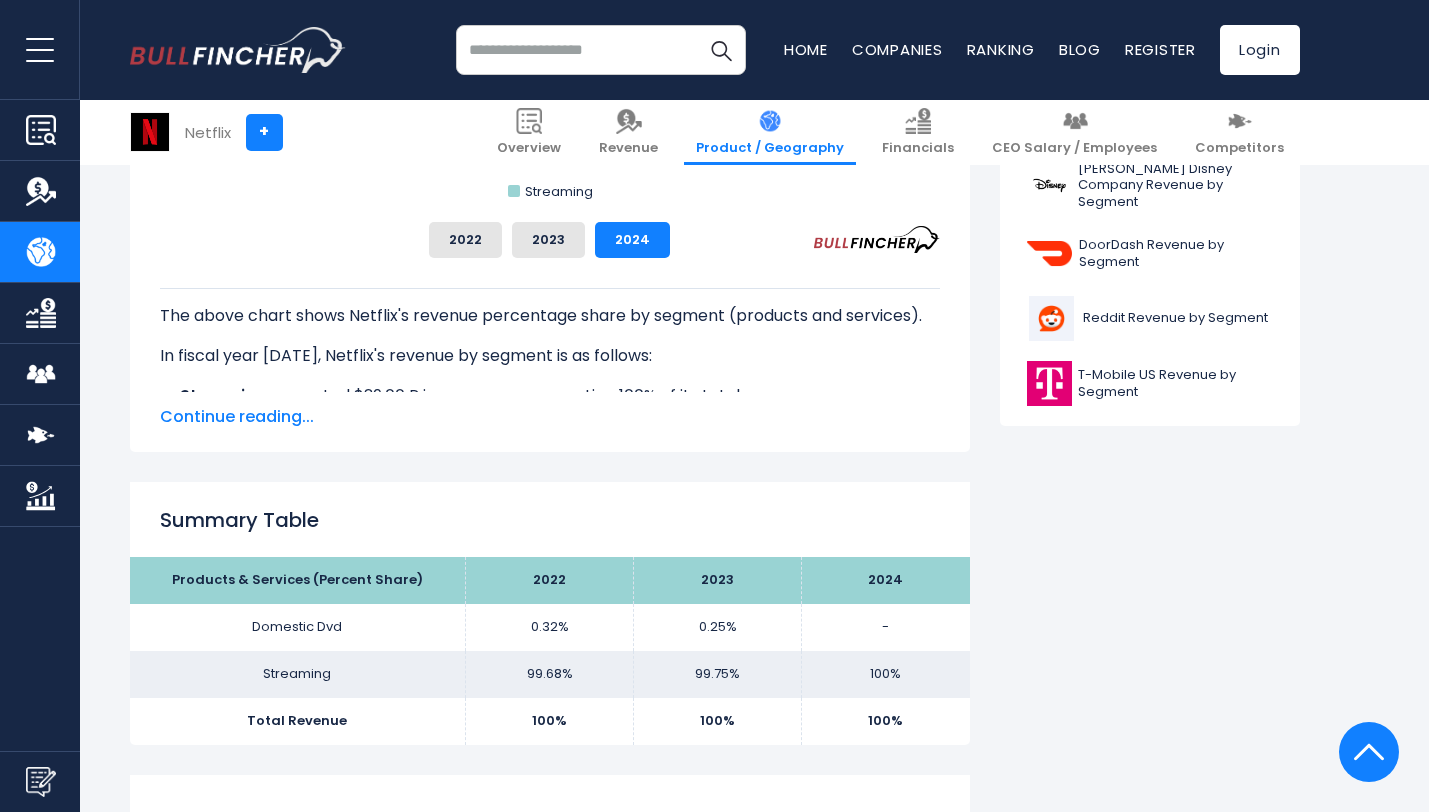 click on "Continue reading..." at bounding box center [550, 417] 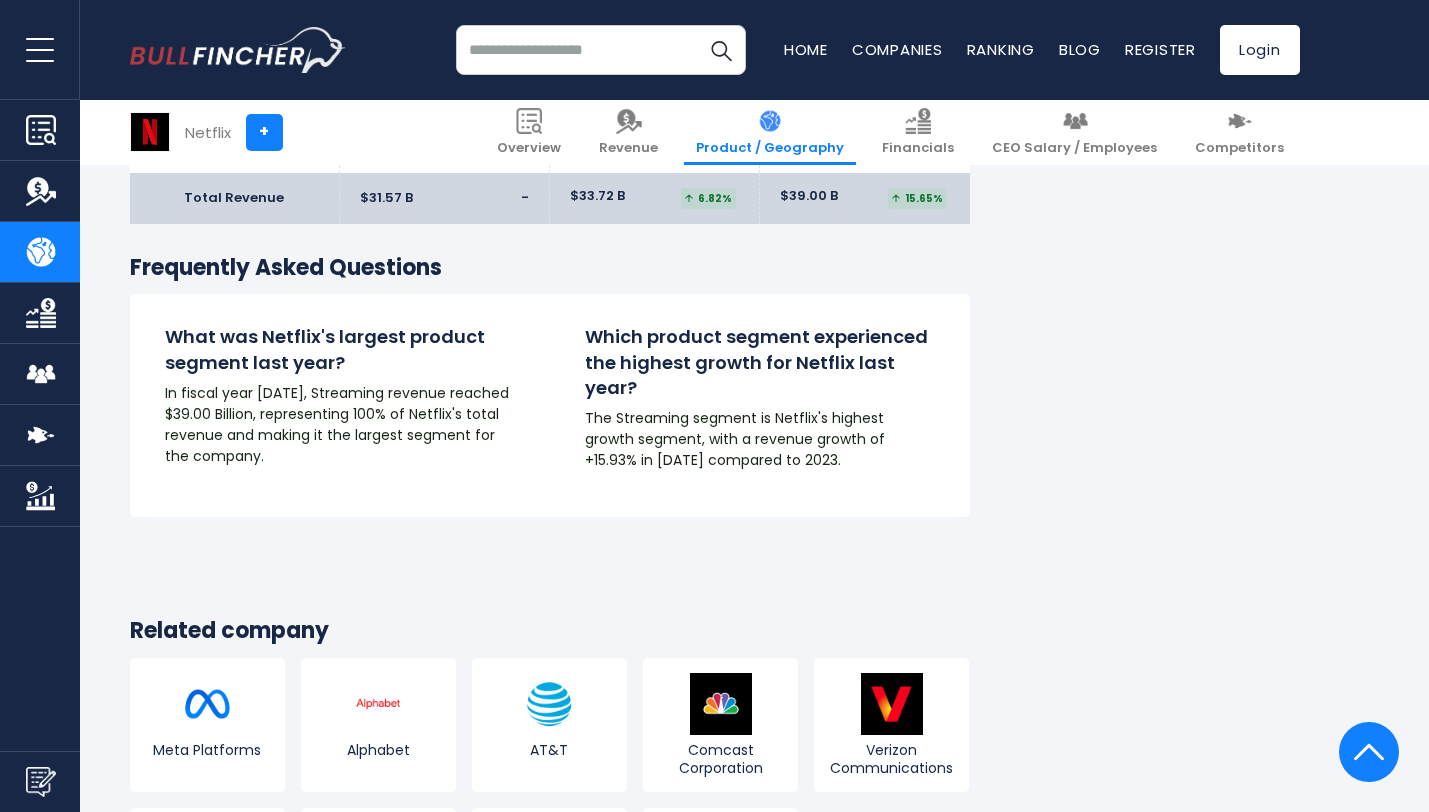 scroll, scrollTop: 3372, scrollLeft: 0, axis: vertical 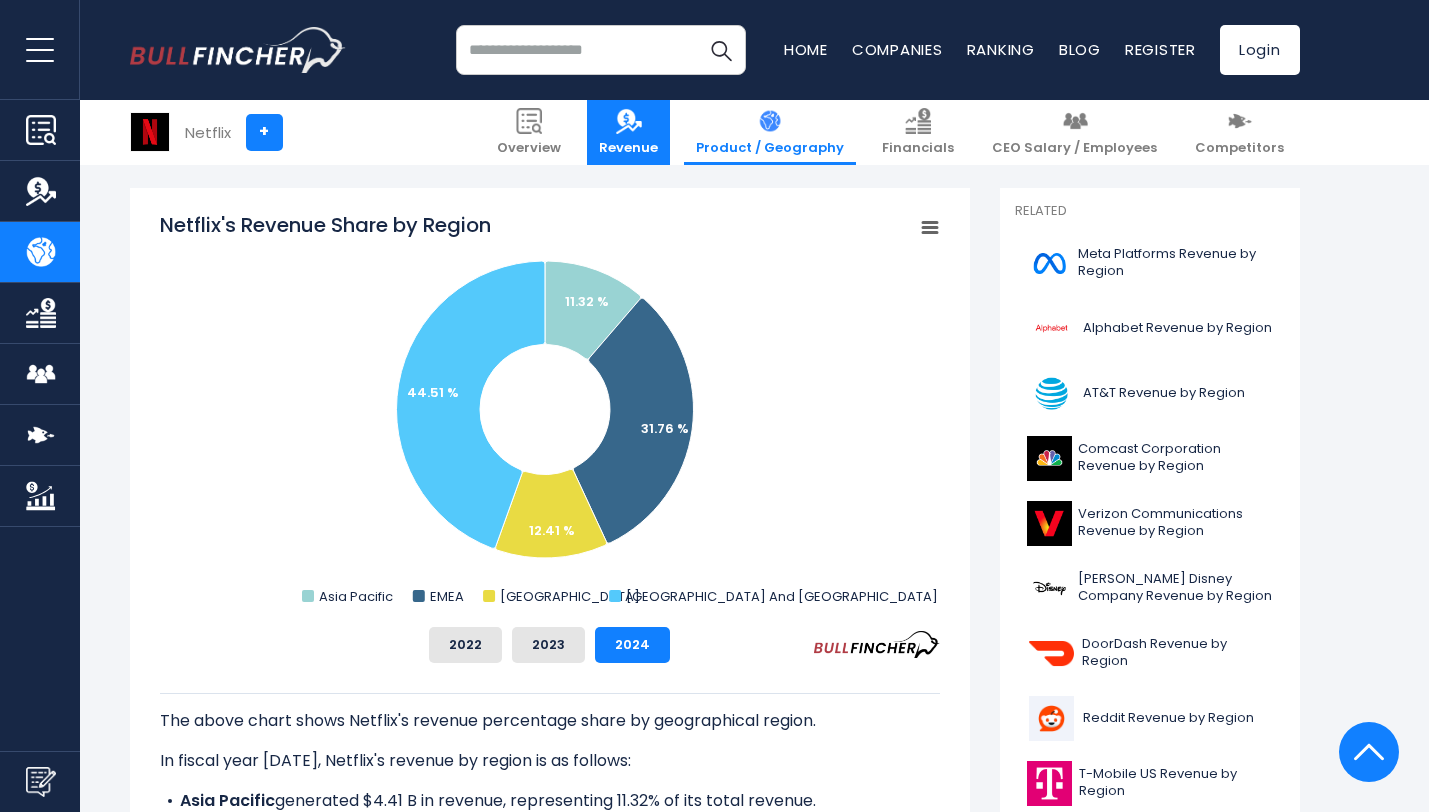 click on "Revenue" at bounding box center (628, 132) 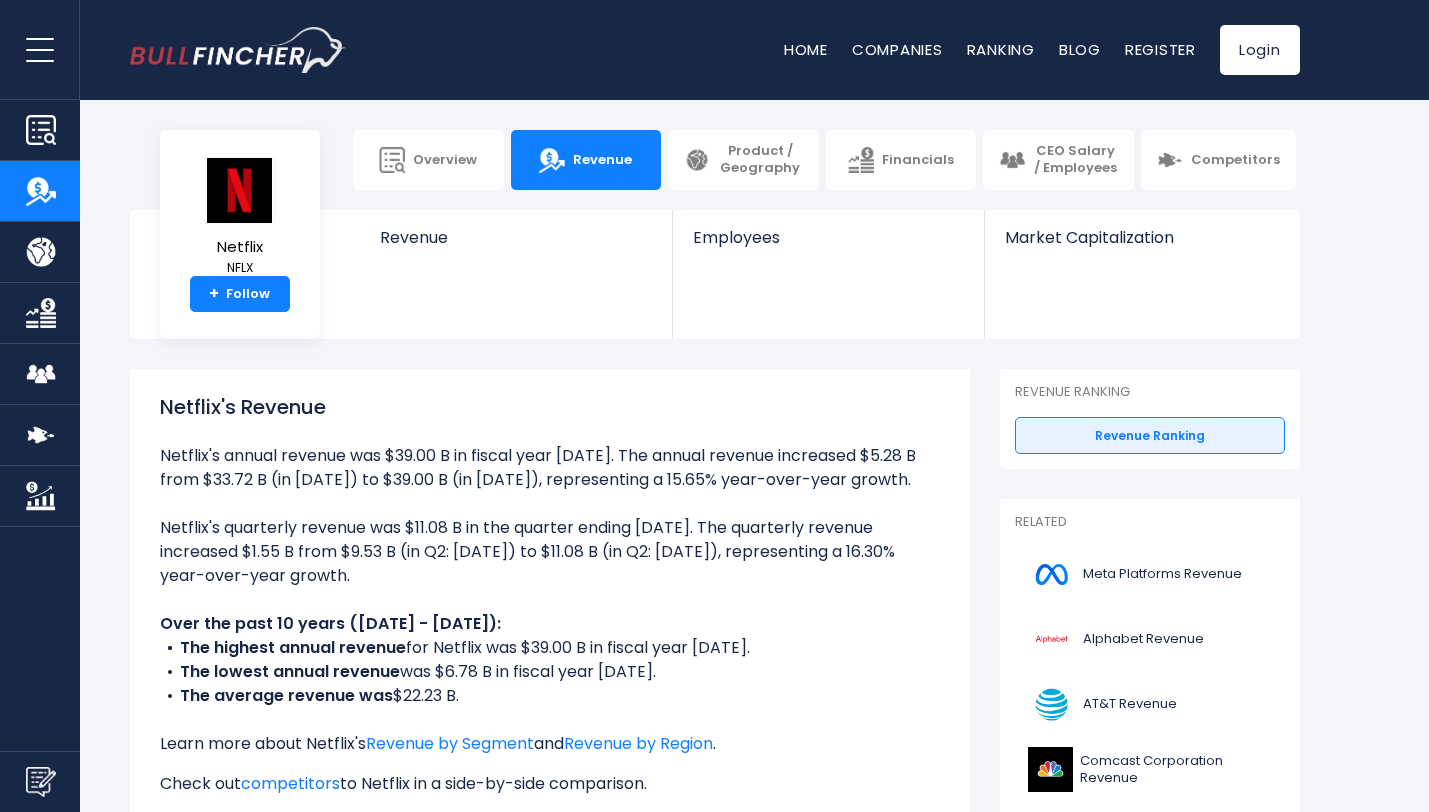 scroll, scrollTop: 0, scrollLeft: 0, axis: both 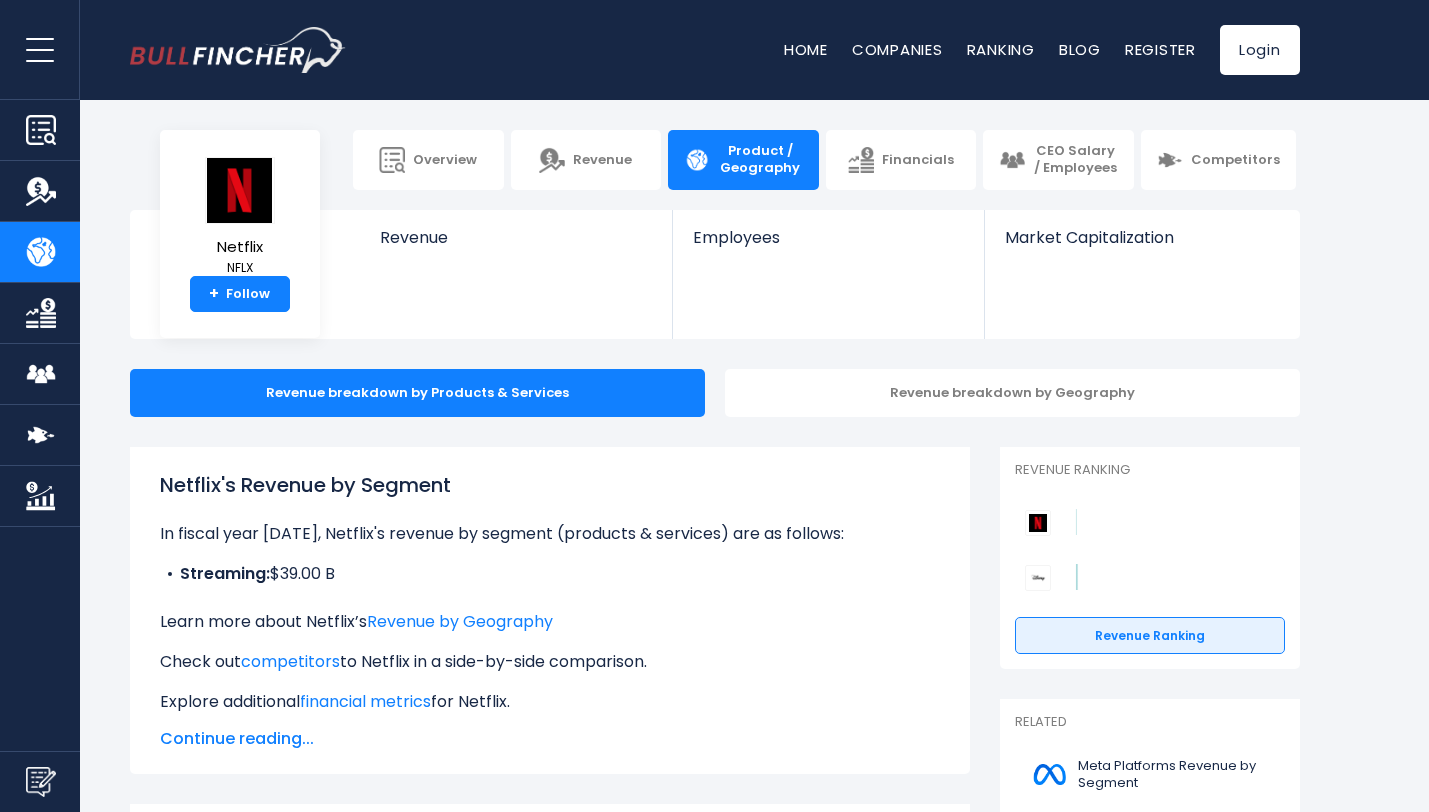 click on "Revenue" at bounding box center (602, 160) 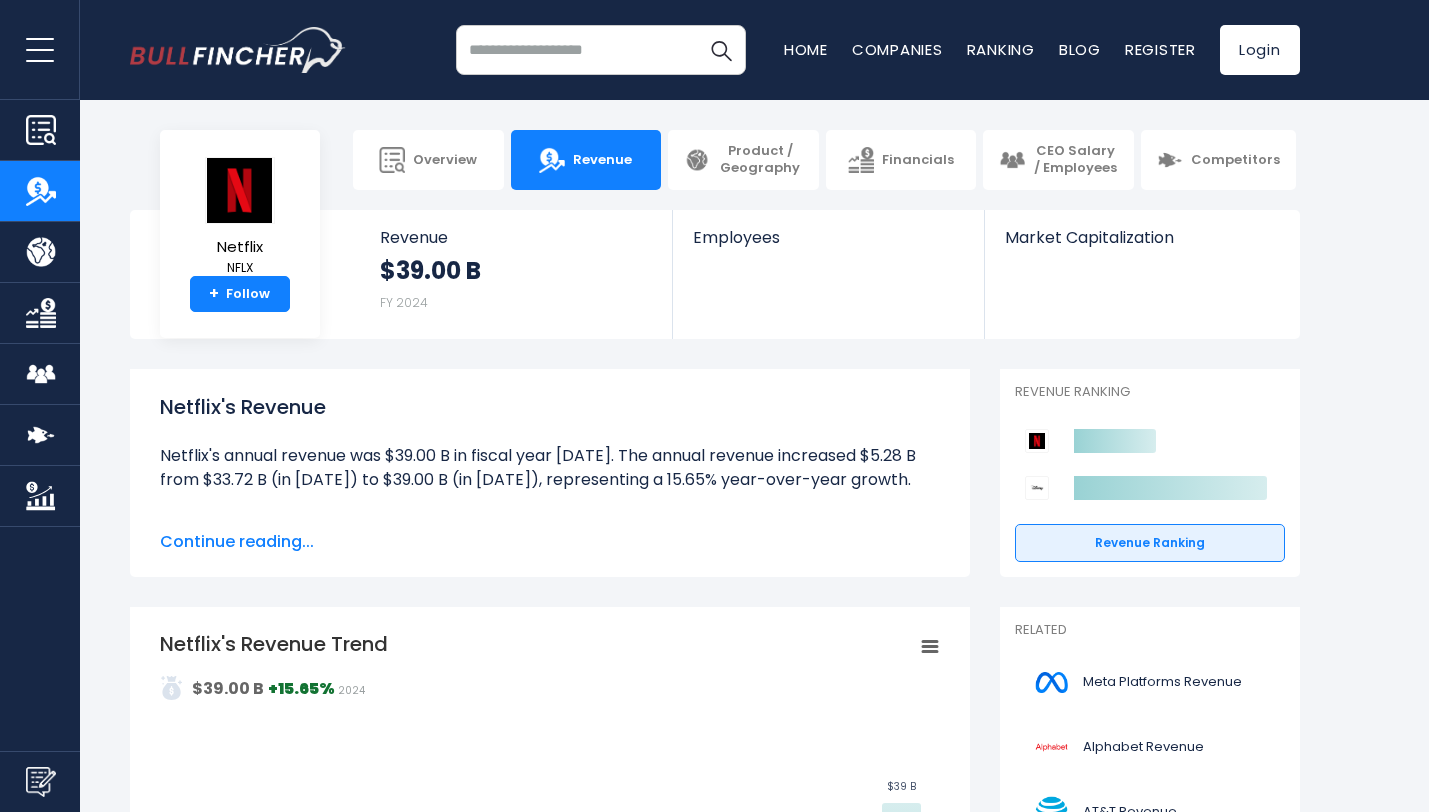 scroll, scrollTop: 110, scrollLeft: 0, axis: vertical 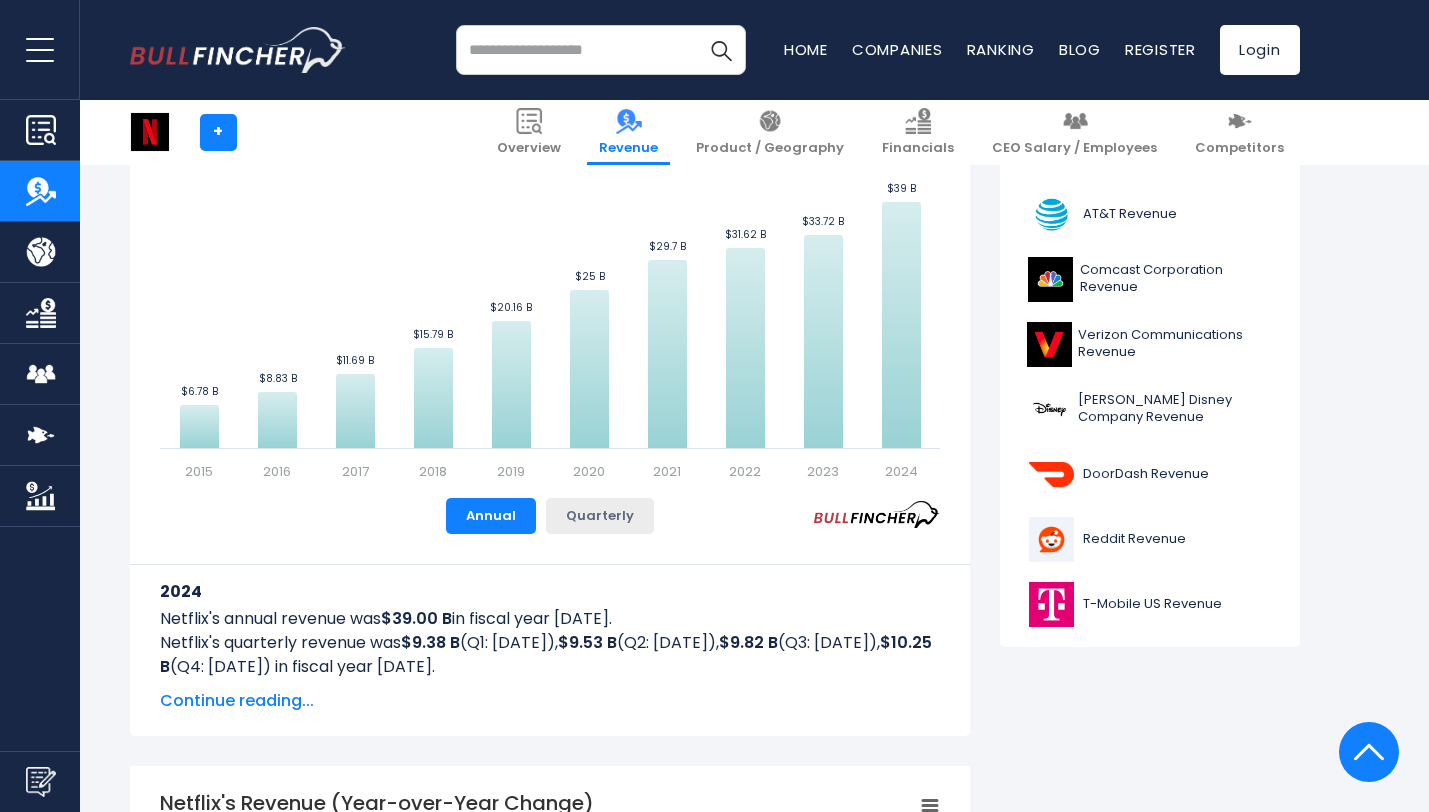 click on "Quarterly" at bounding box center (600, 516) 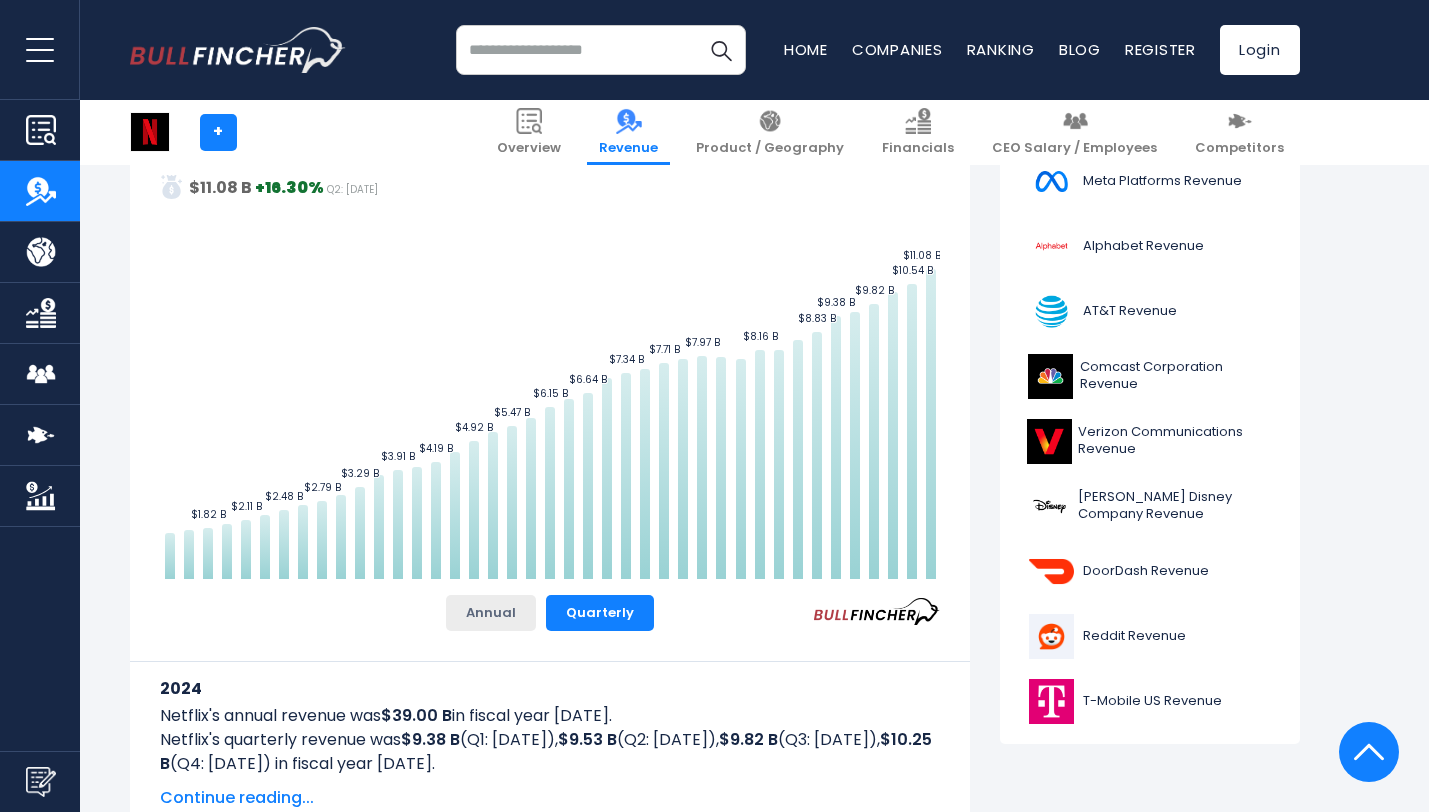 scroll, scrollTop: 489, scrollLeft: 0, axis: vertical 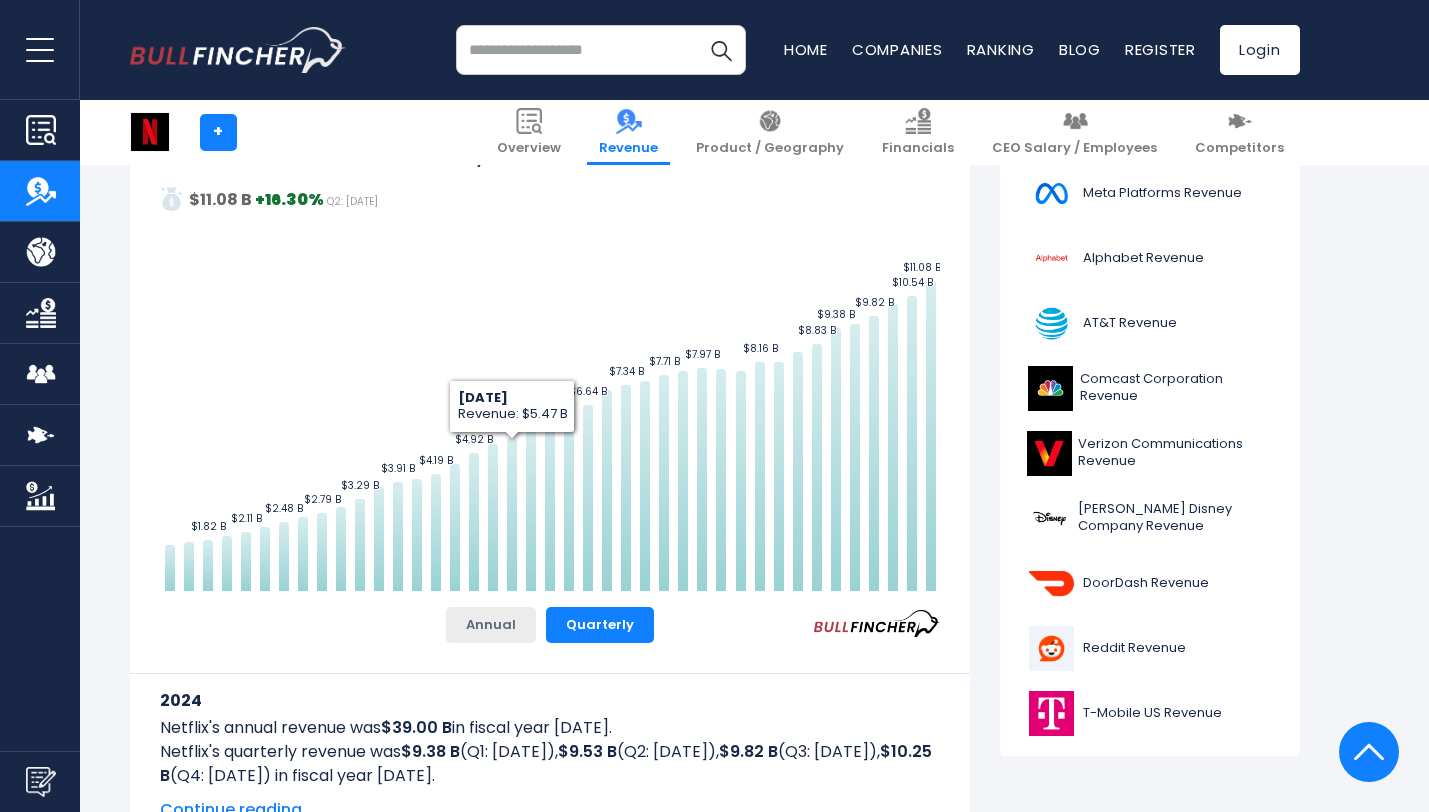 click on "Annual" at bounding box center (491, 625) 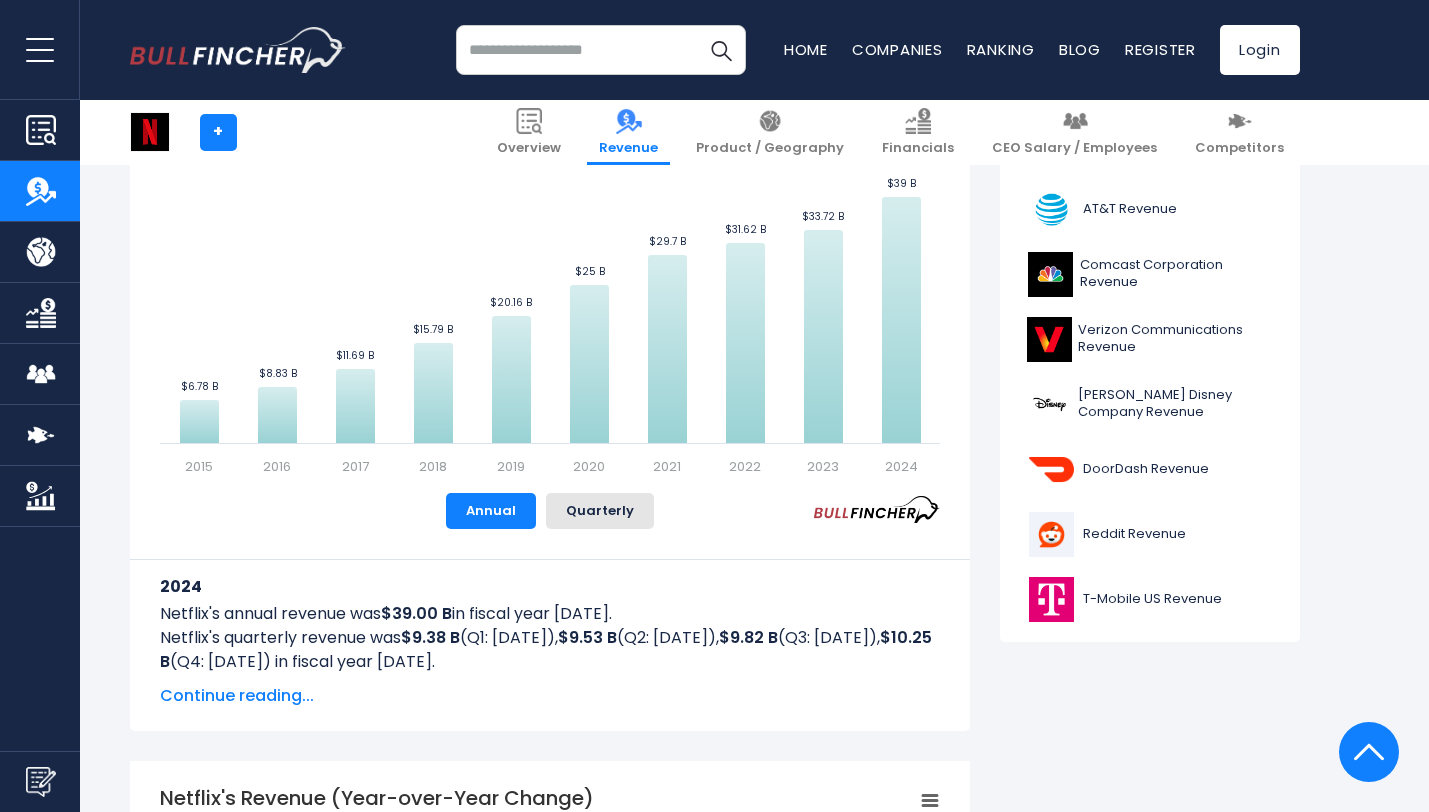 scroll, scrollTop: 0, scrollLeft: 0, axis: both 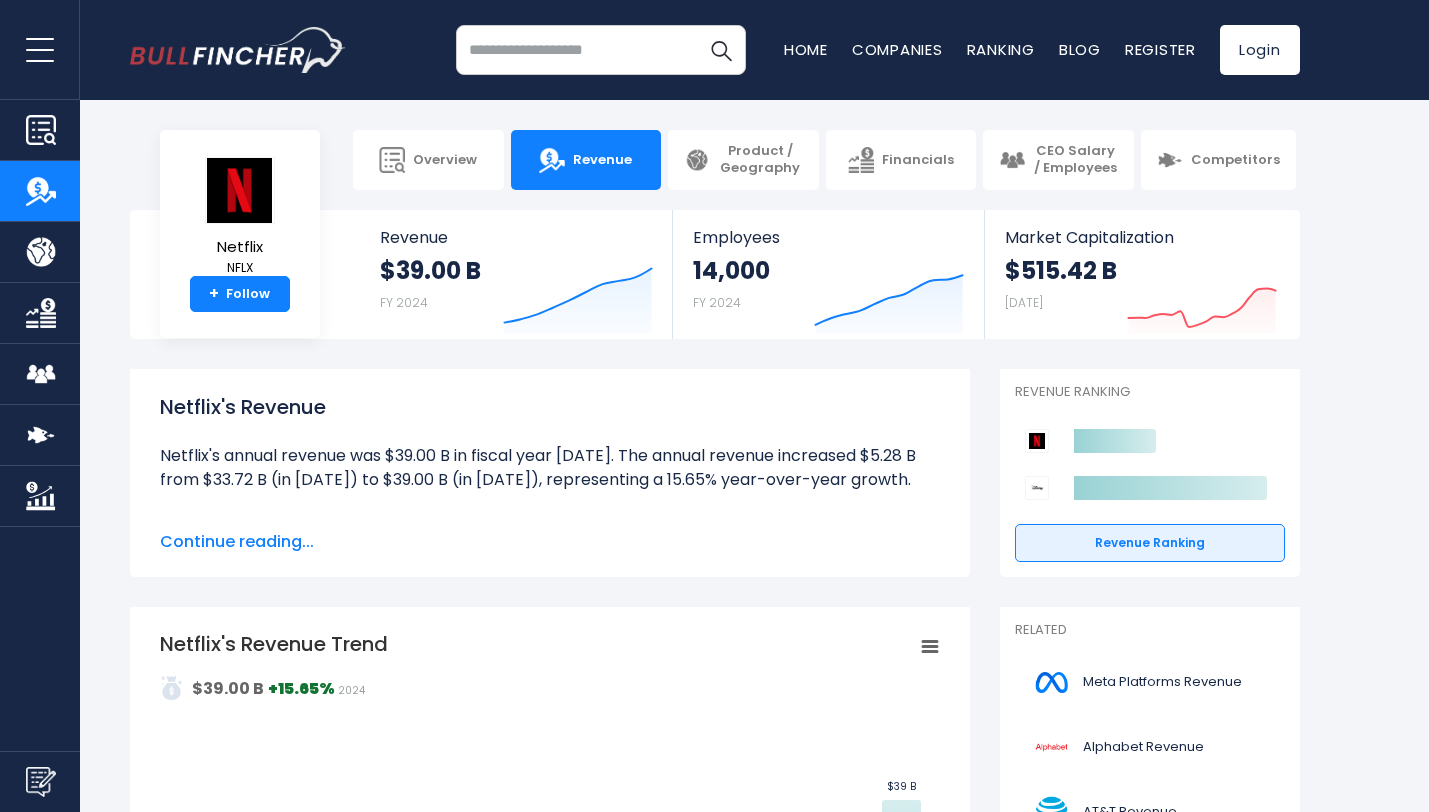 click on "Continue reading..." at bounding box center (550, 542) 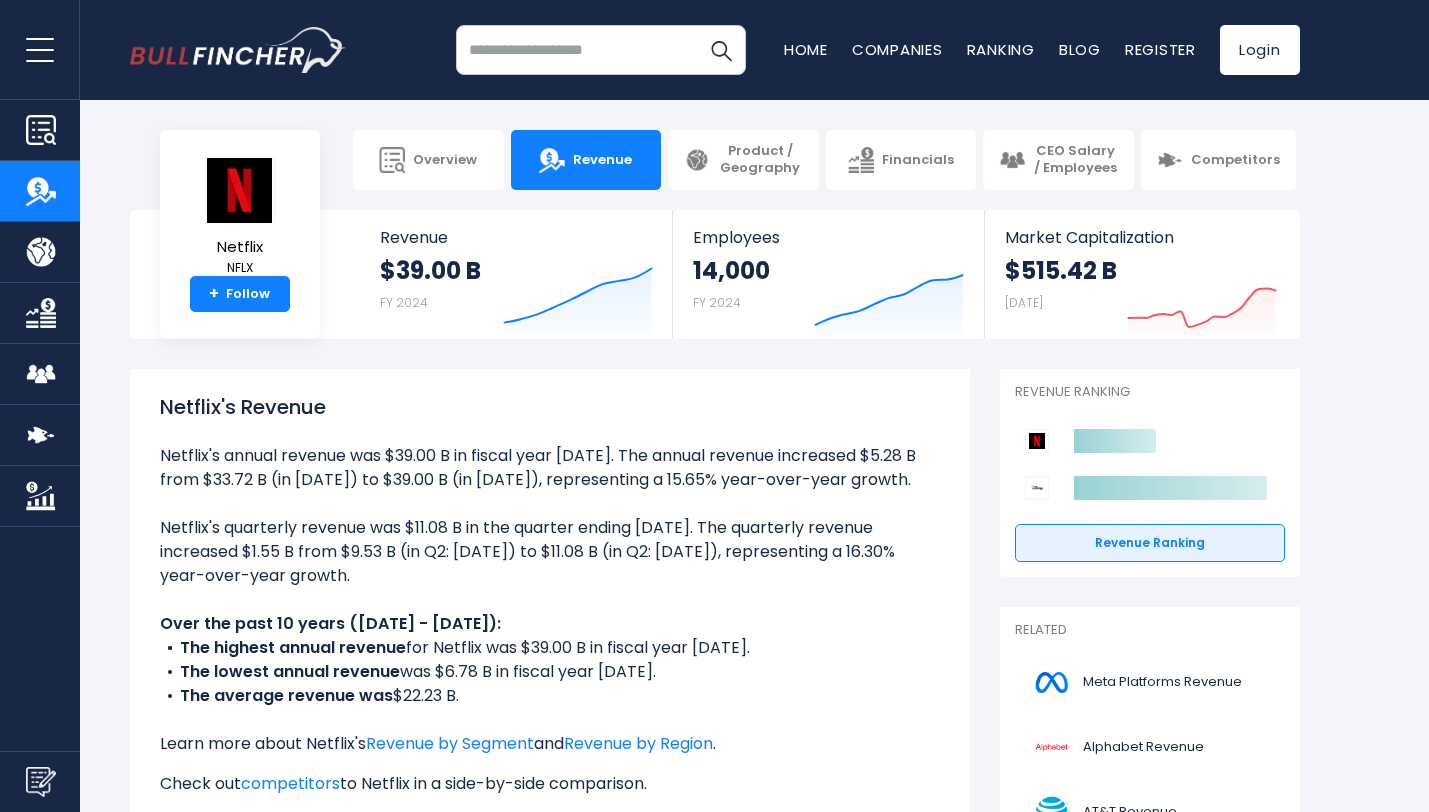 scroll, scrollTop: 180, scrollLeft: 0, axis: vertical 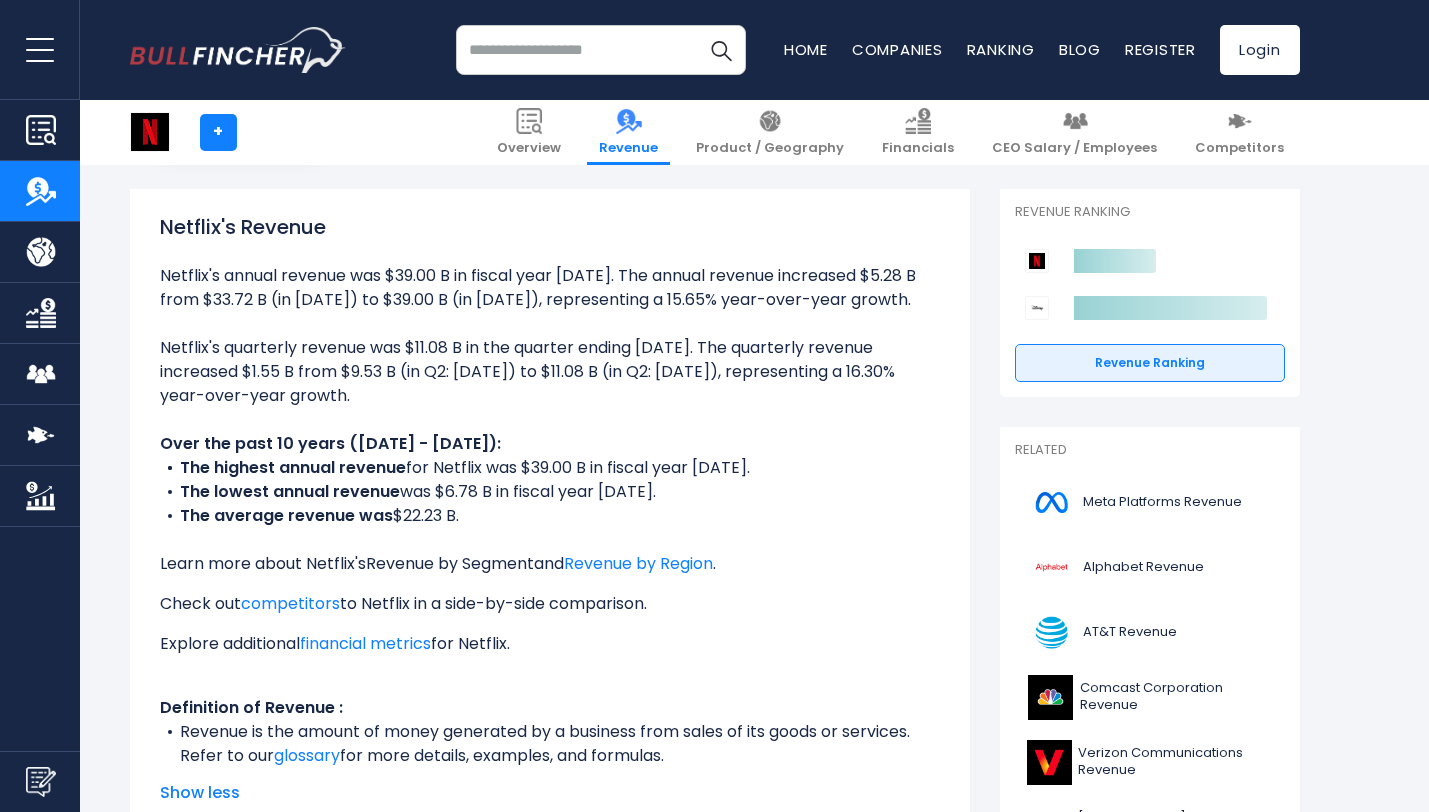 click on "Revenue by Segment" at bounding box center [450, 563] 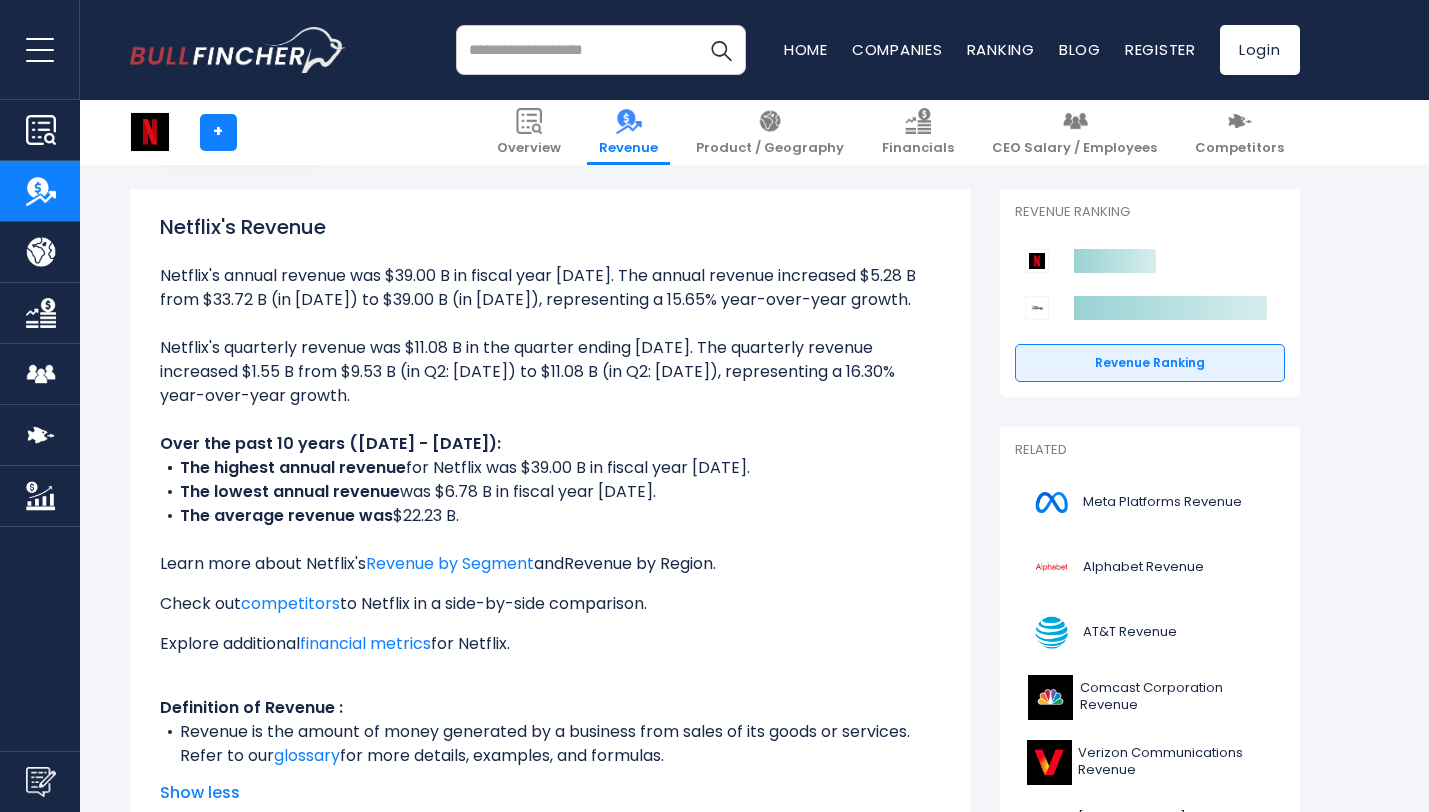 click on "Revenue by Region" at bounding box center (638, 563) 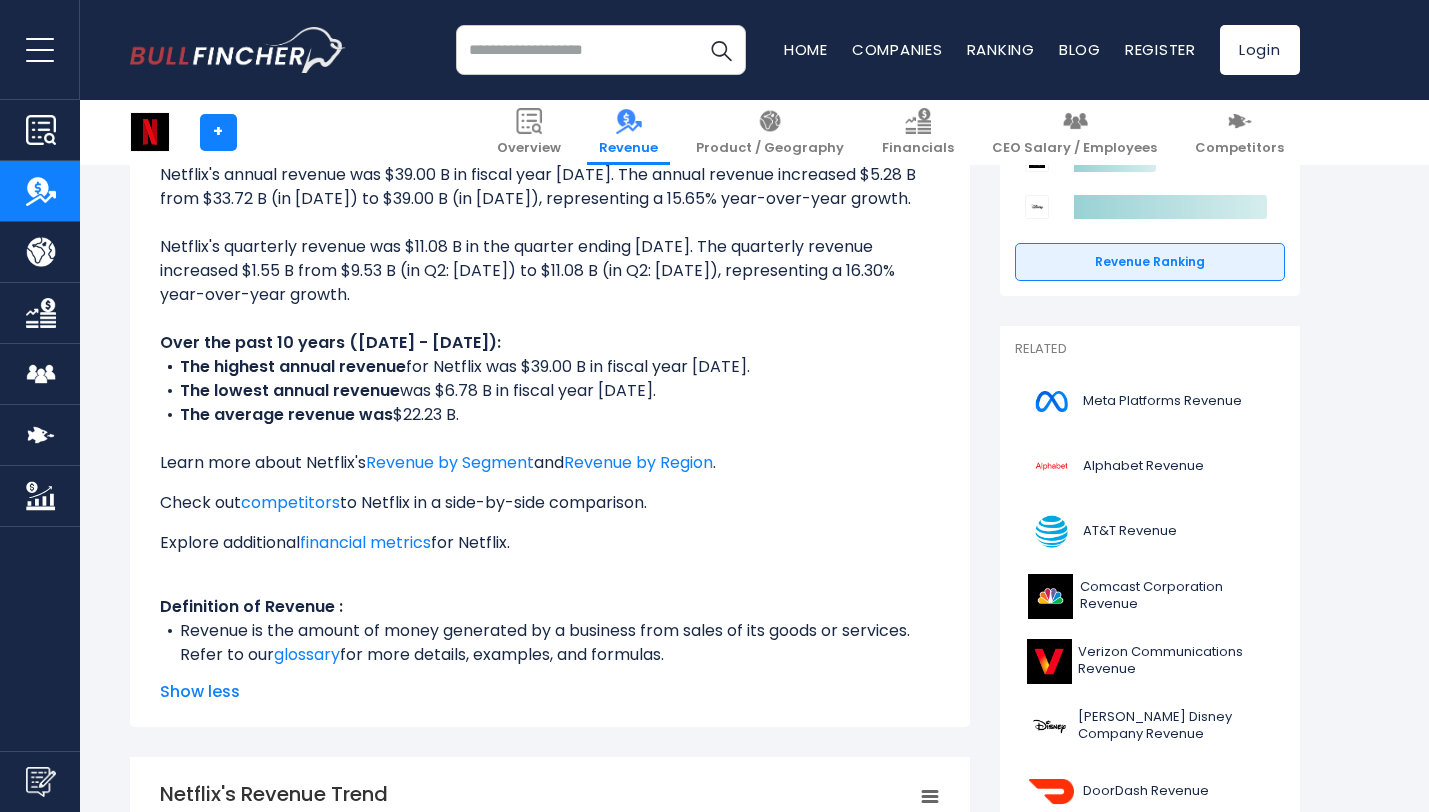 scroll, scrollTop: 283, scrollLeft: 0, axis: vertical 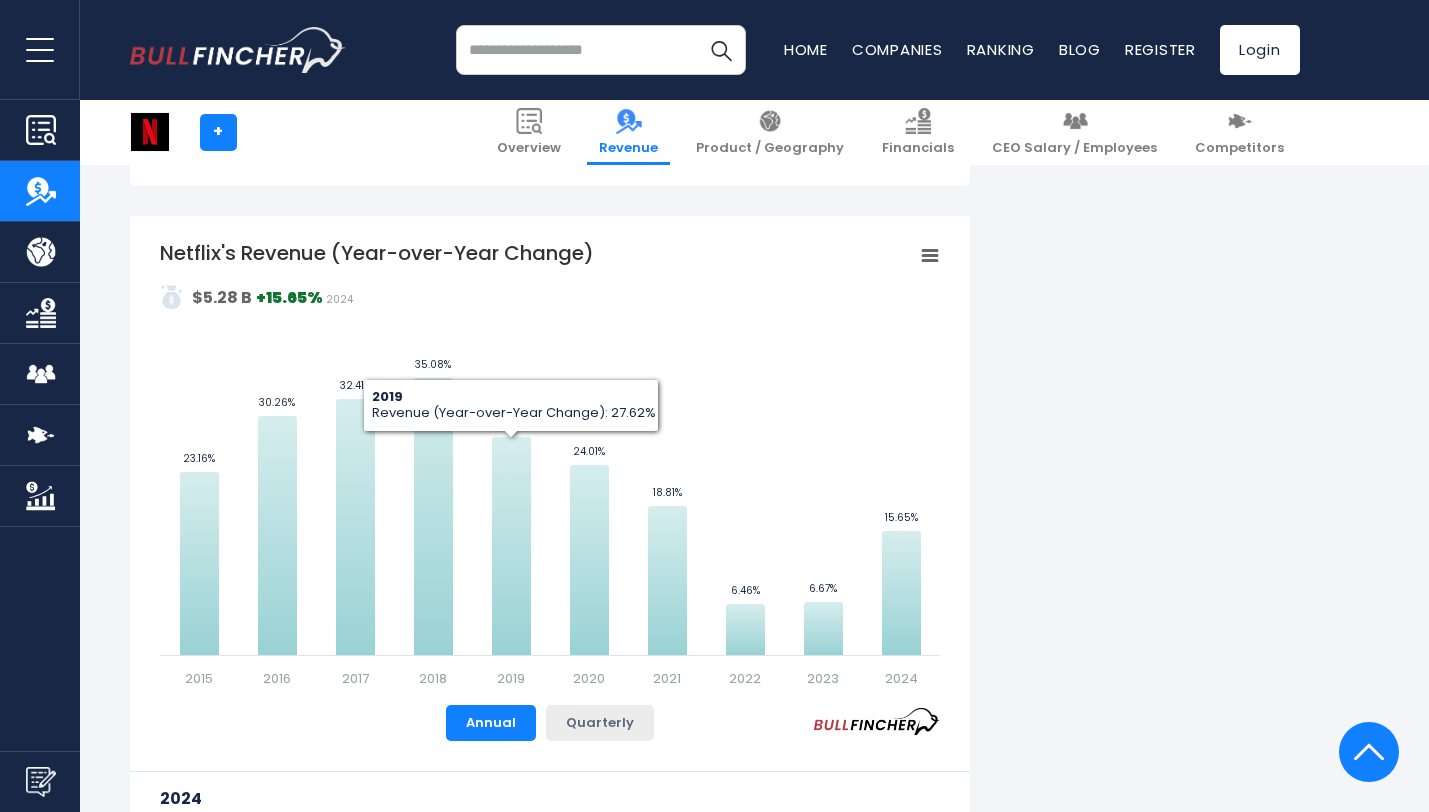 click on "Quarterly" at bounding box center [600, 723] 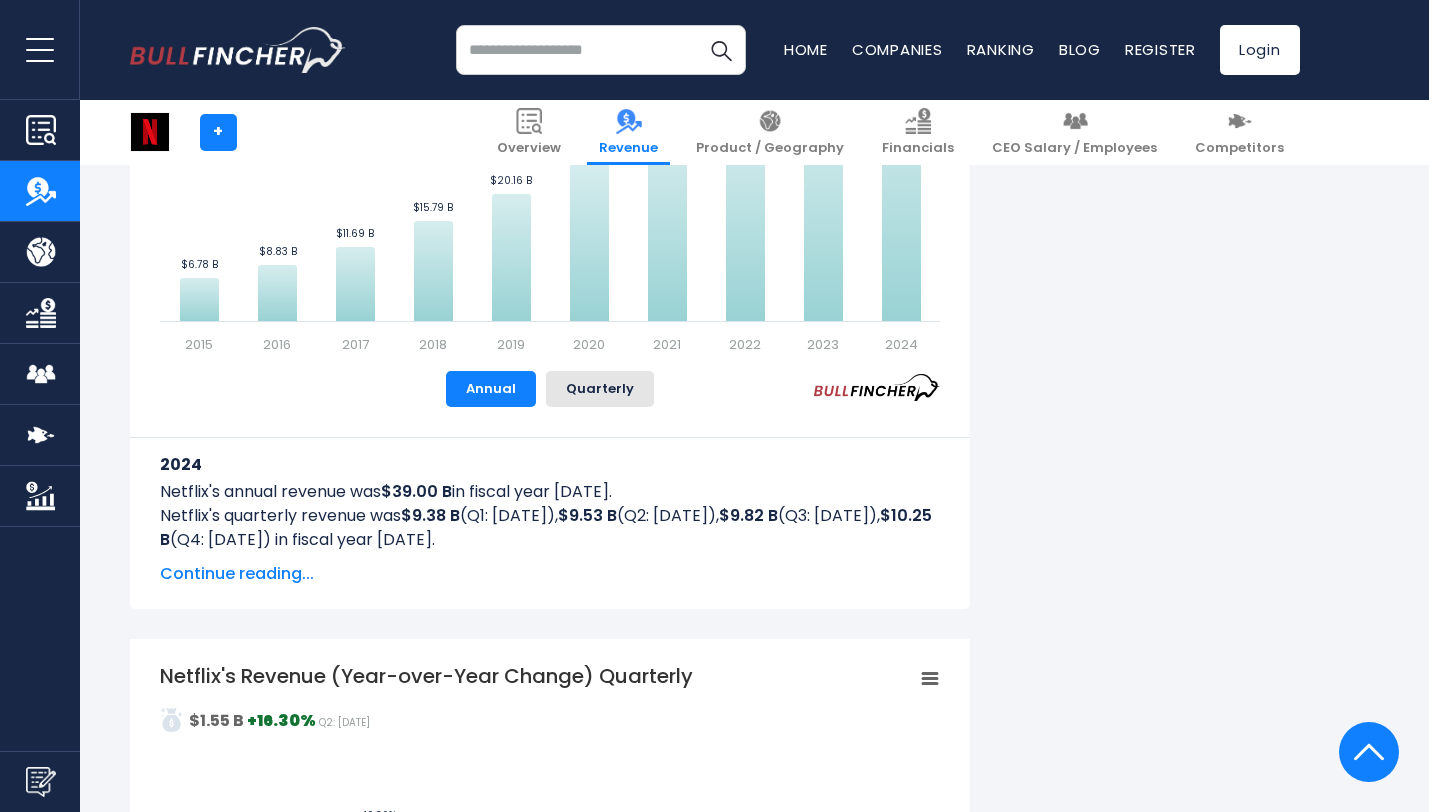 scroll, scrollTop: 1154, scrollLeft: 0, axis: vertical 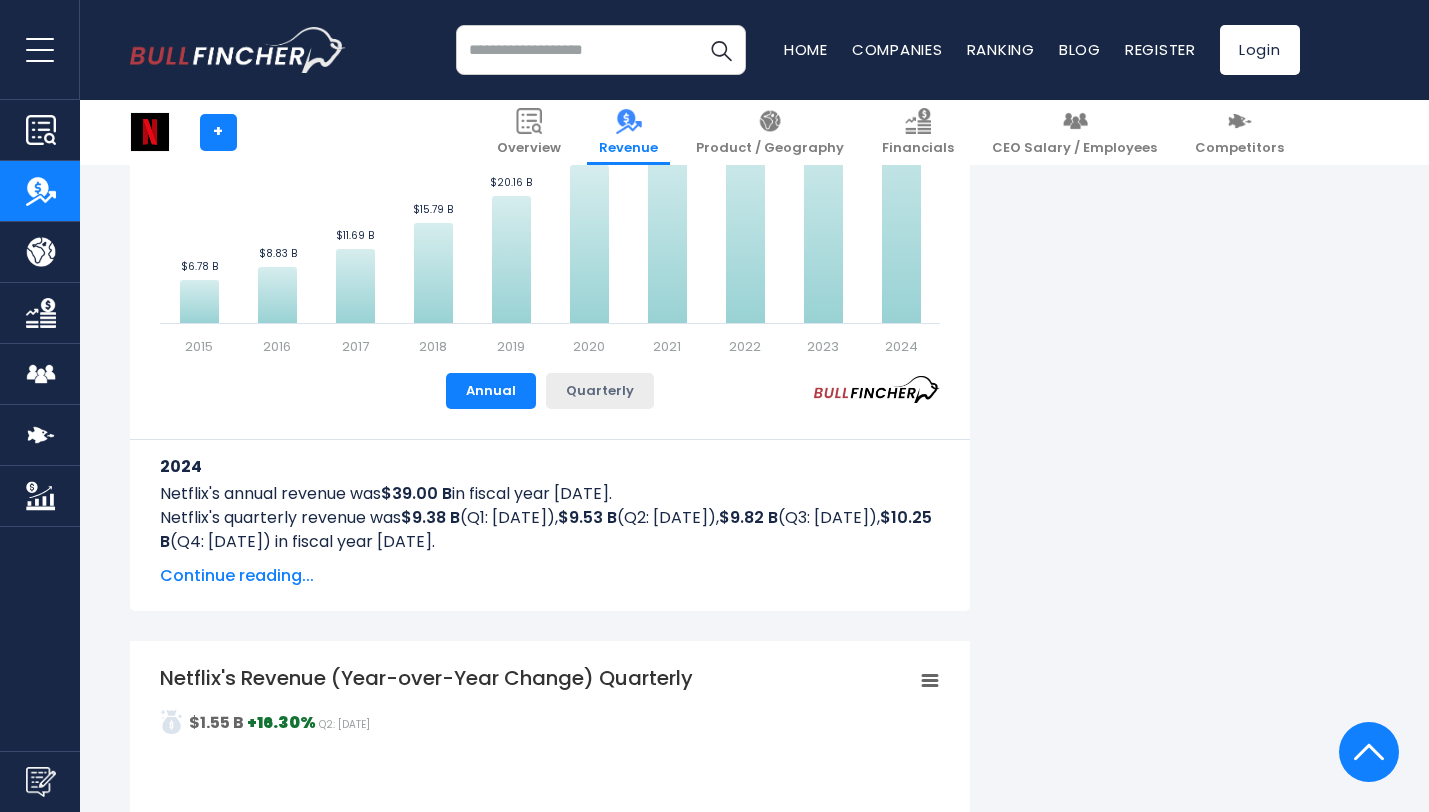 click on "Quarterly" at bounding box center [600, 391] 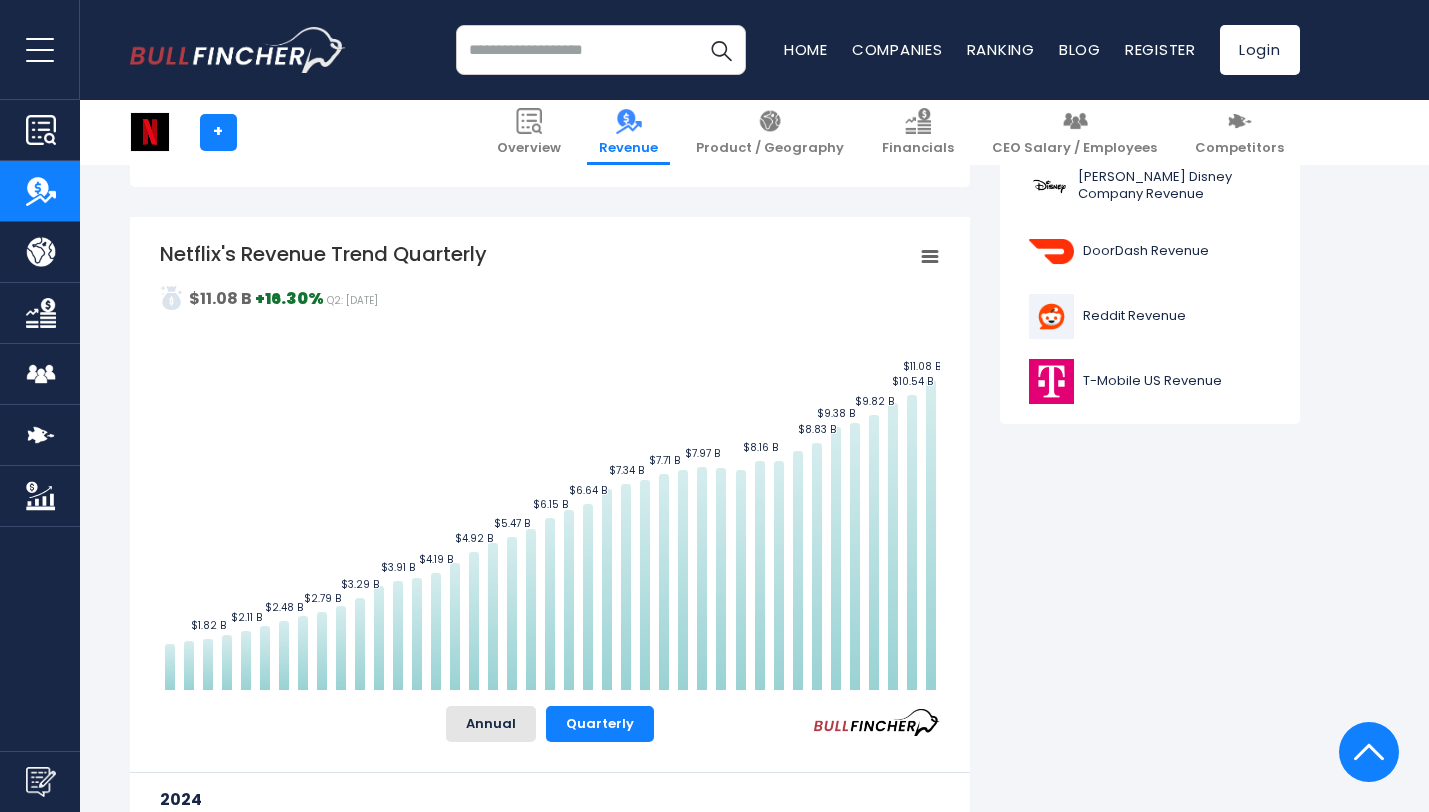 scroll, scrollTop: 827, scrollLeft: 0, axis: vertical 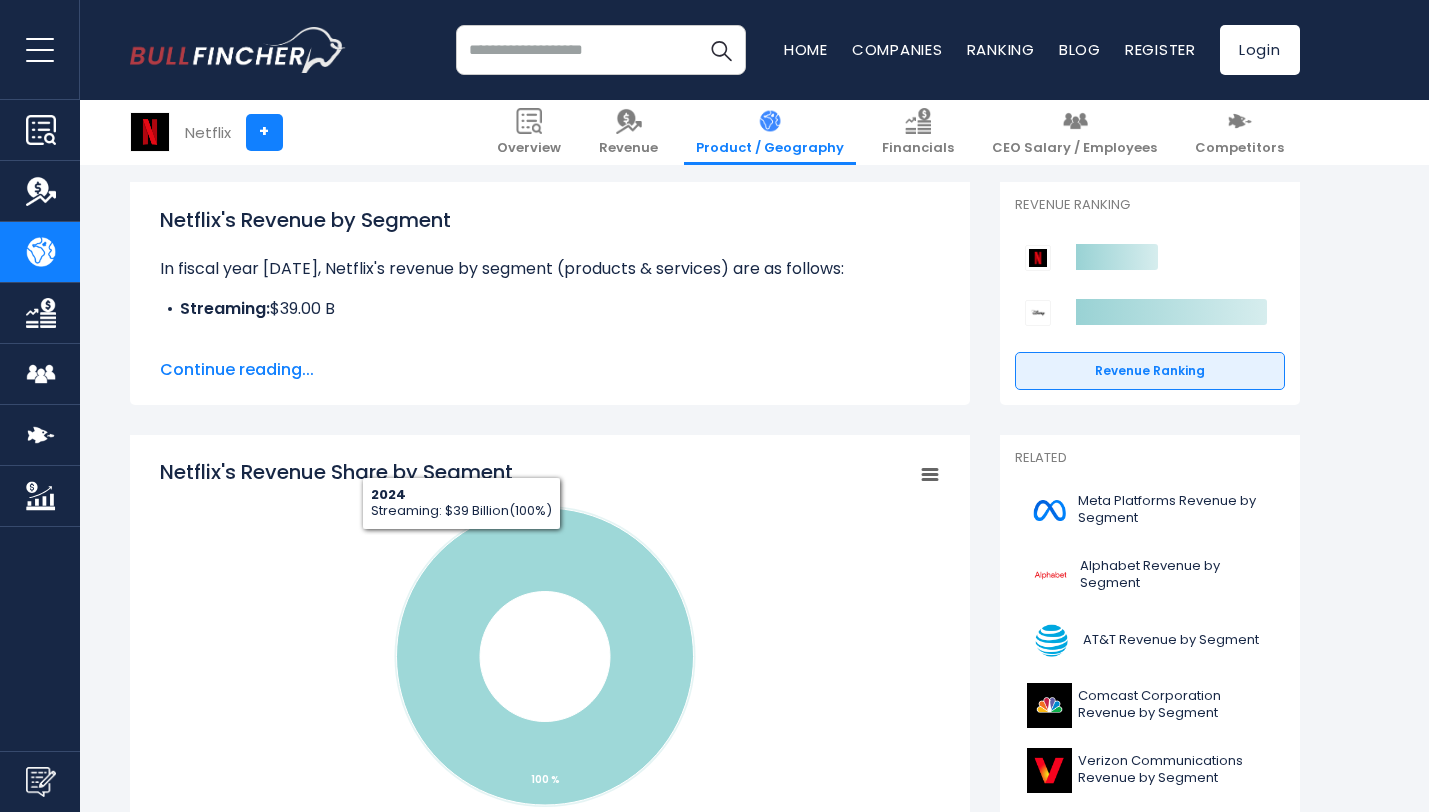 click on "Continue reading..." at bounding box center [550, 370] 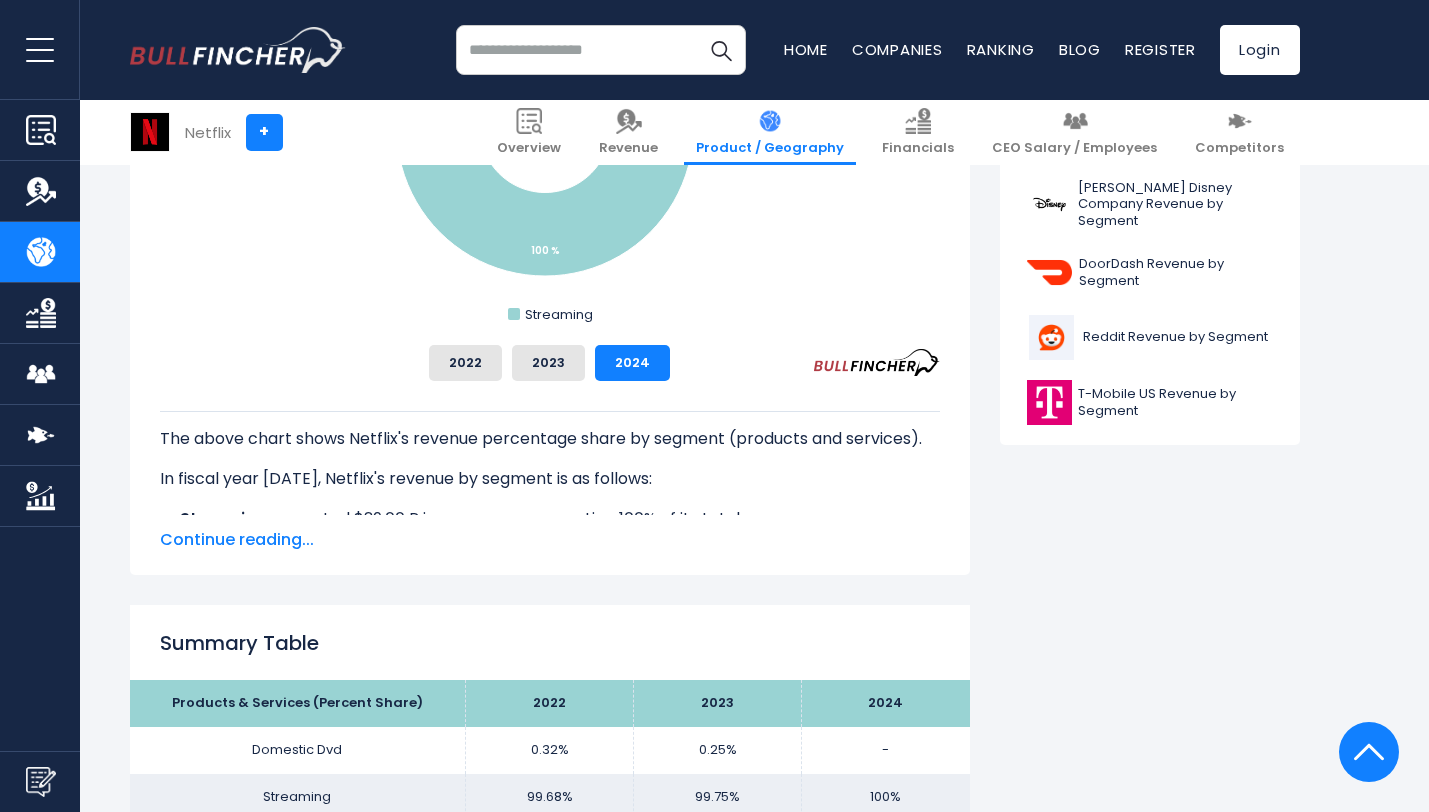 scroll, scrollTop: 911, scrollLeft: 0, axis: vertical 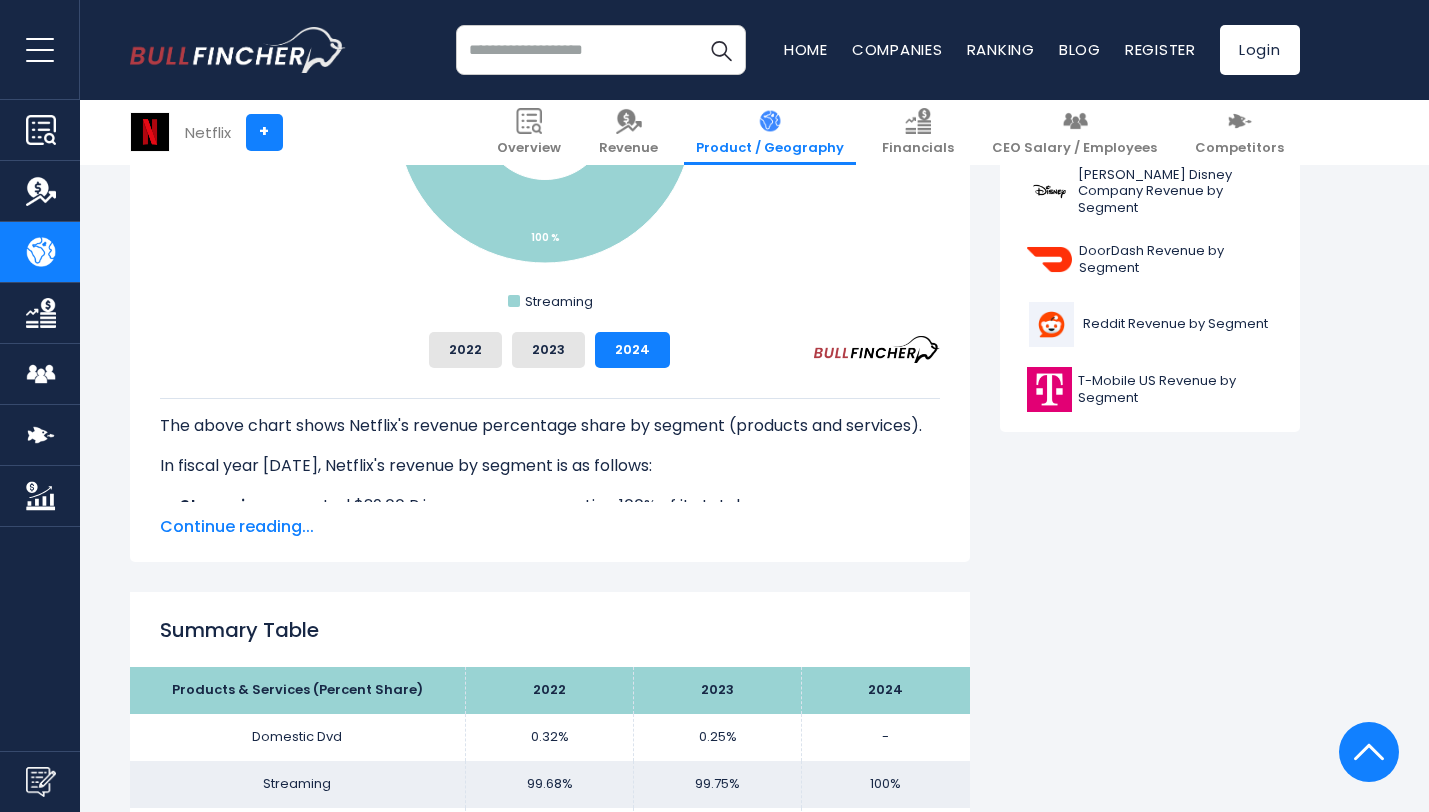 click on "Continue reading..." at bounding box center [550, 527] 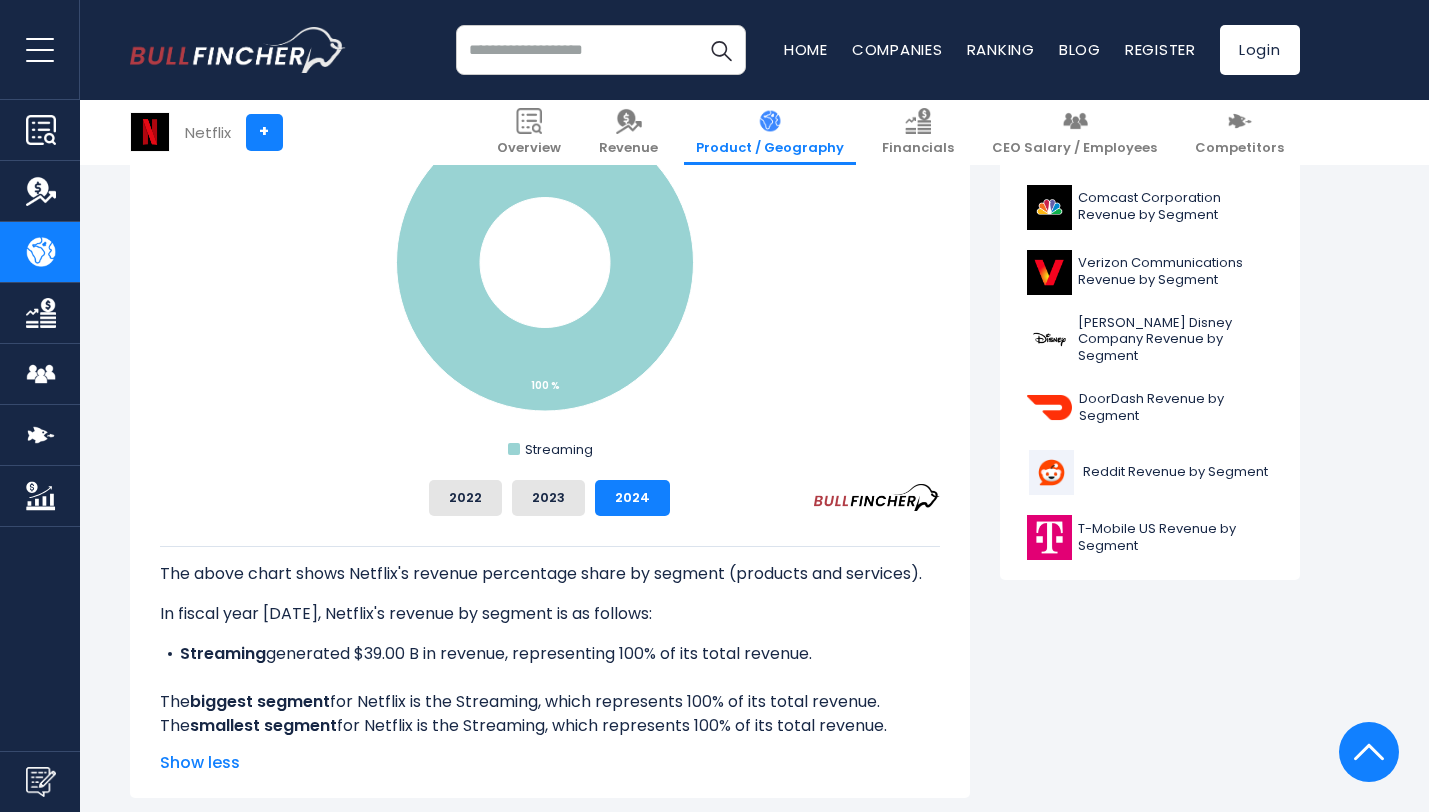 scroll, scrollTop: 762, scrollLeft: 0, axis: vertical 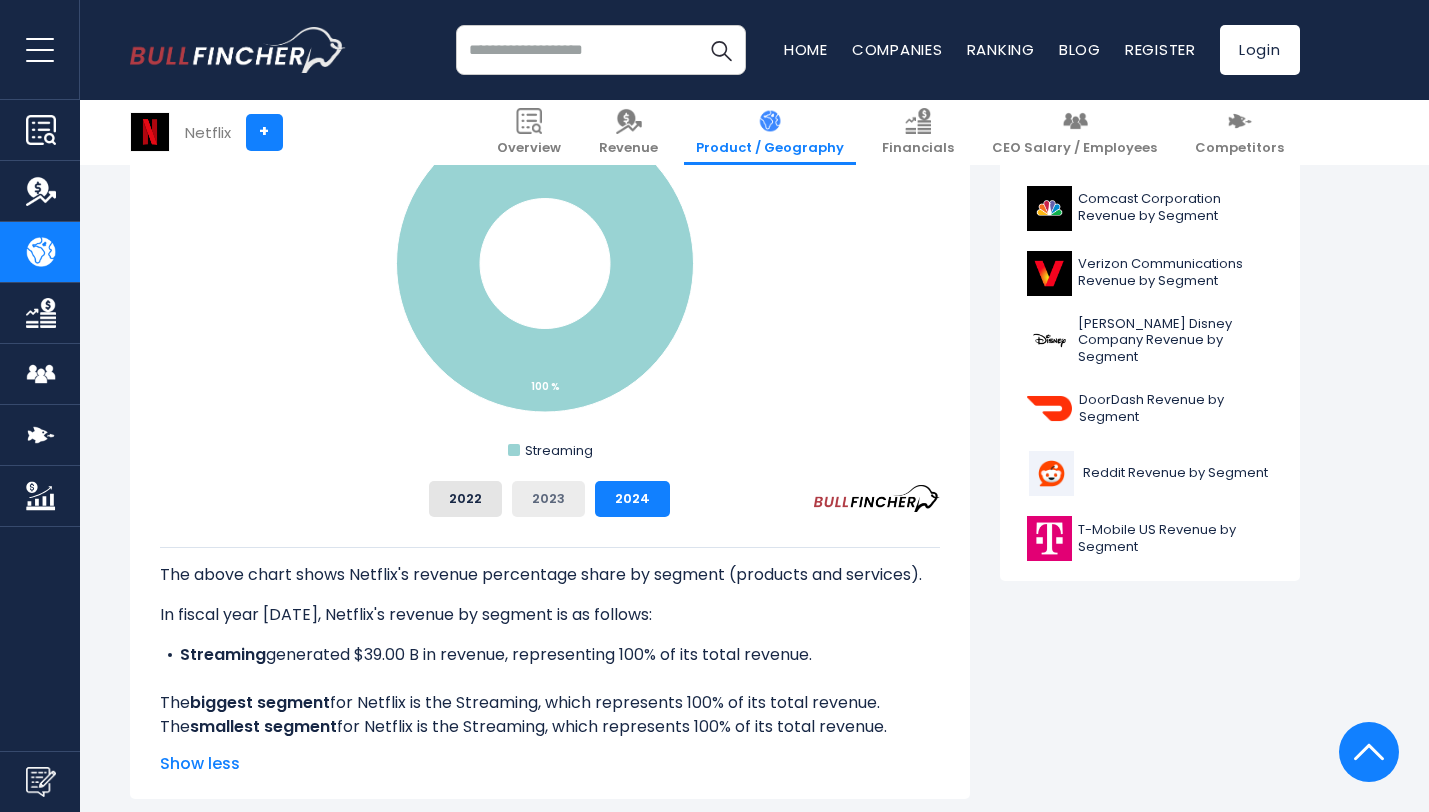 click on "2023" at bounding box center (548, 499) 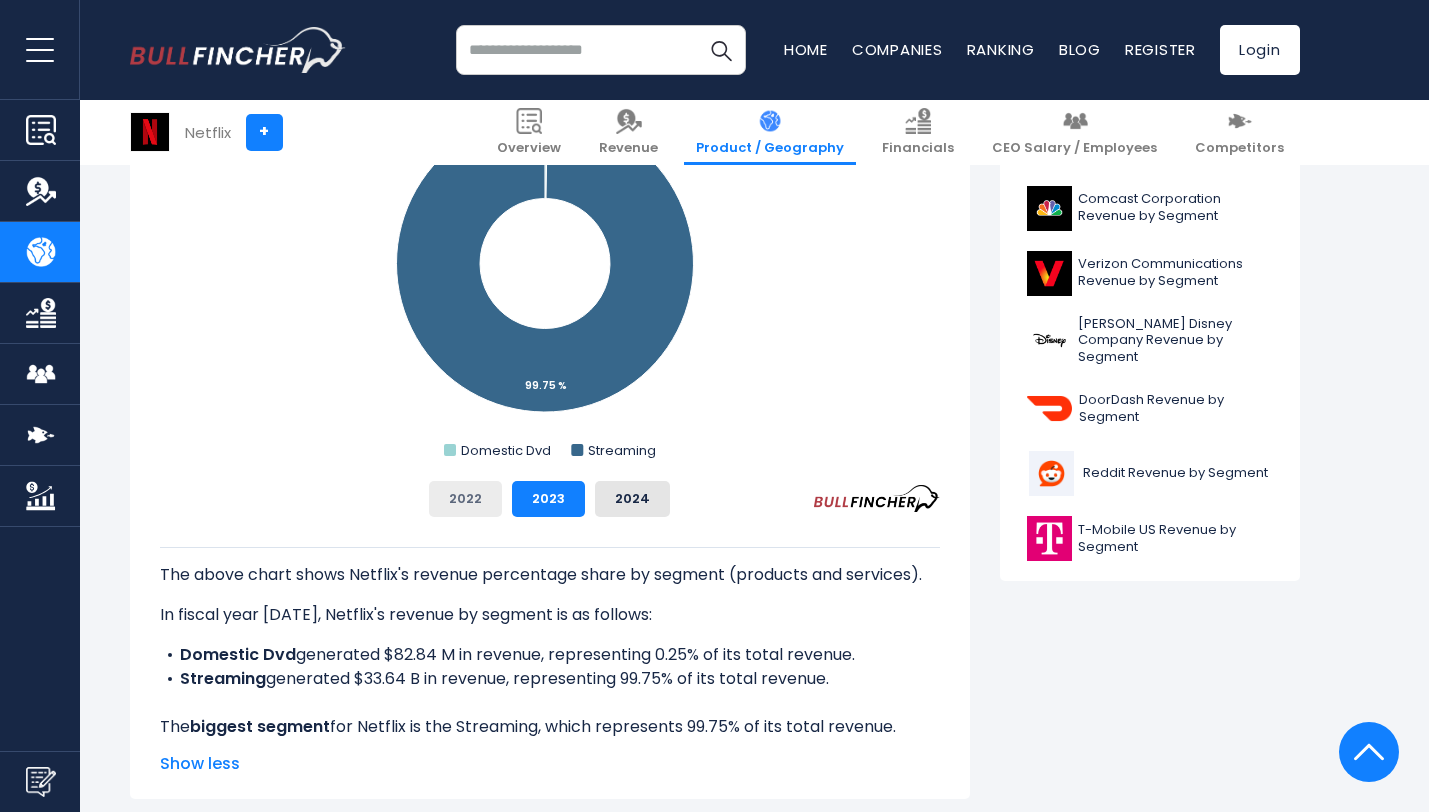 click on "2022" at bounding box center [465, 499] 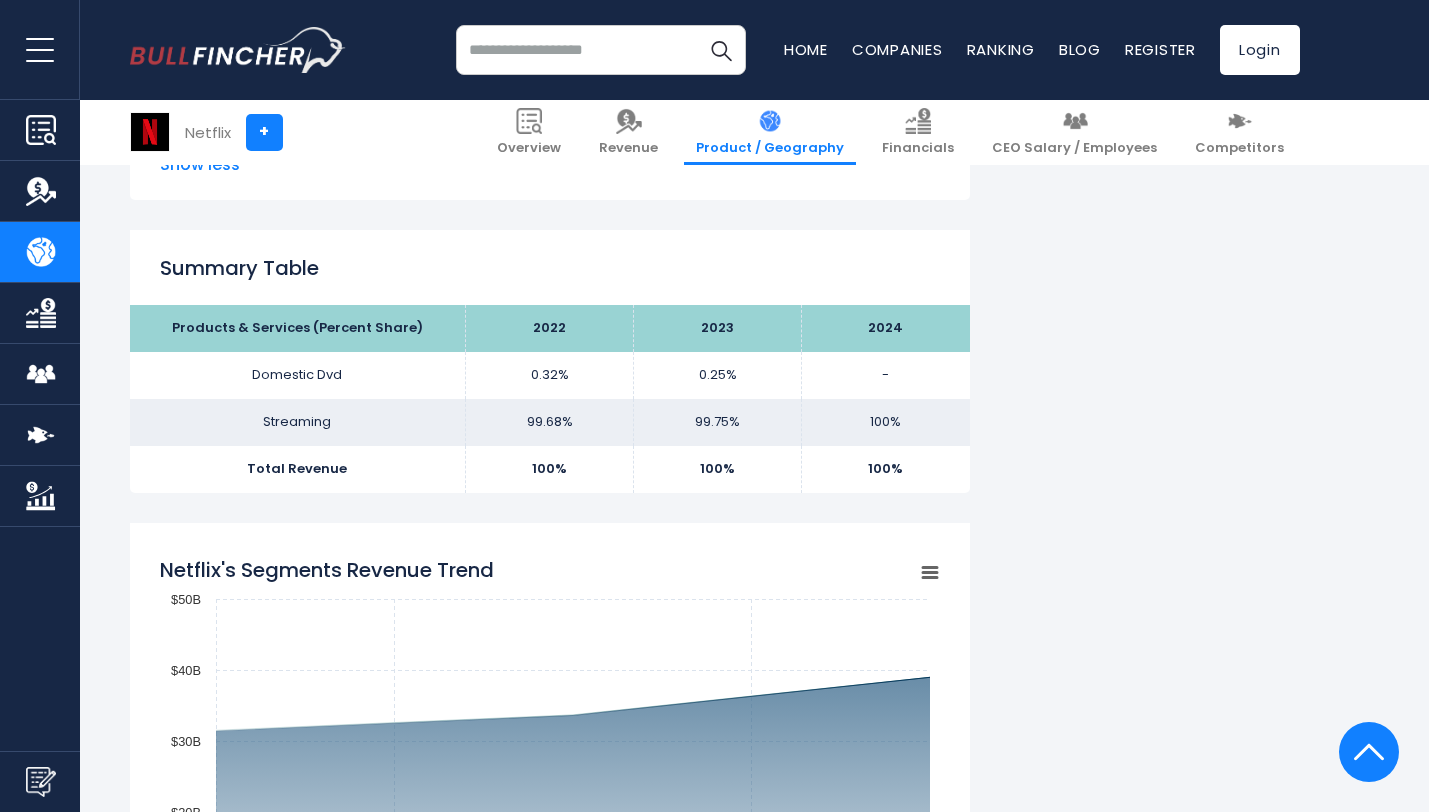 scroll, scrollTop: 1363, scrollLeft: 0, axis: vertical 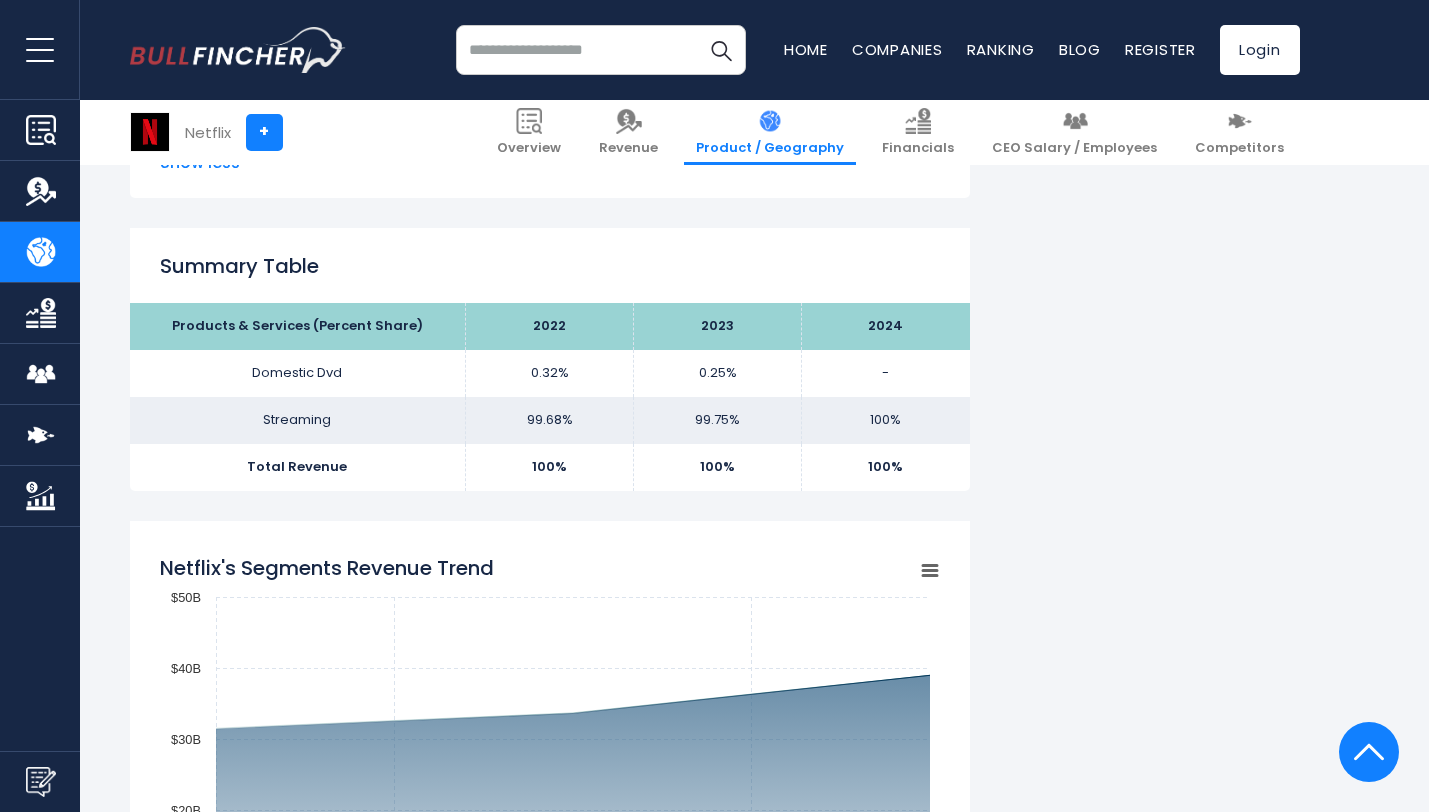 type 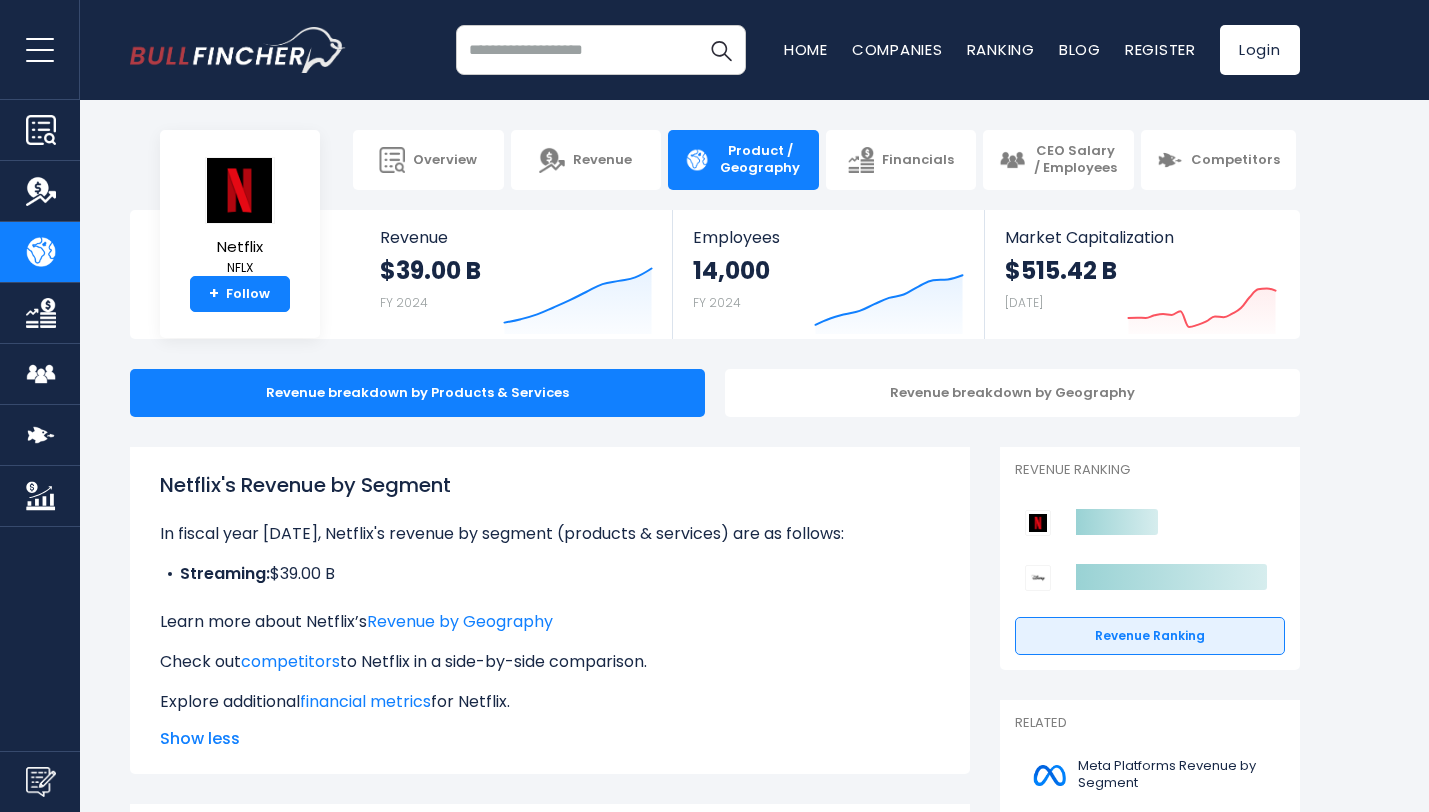 scroll, scrollTop: 117, scrollLeft: 0, axis: vertical 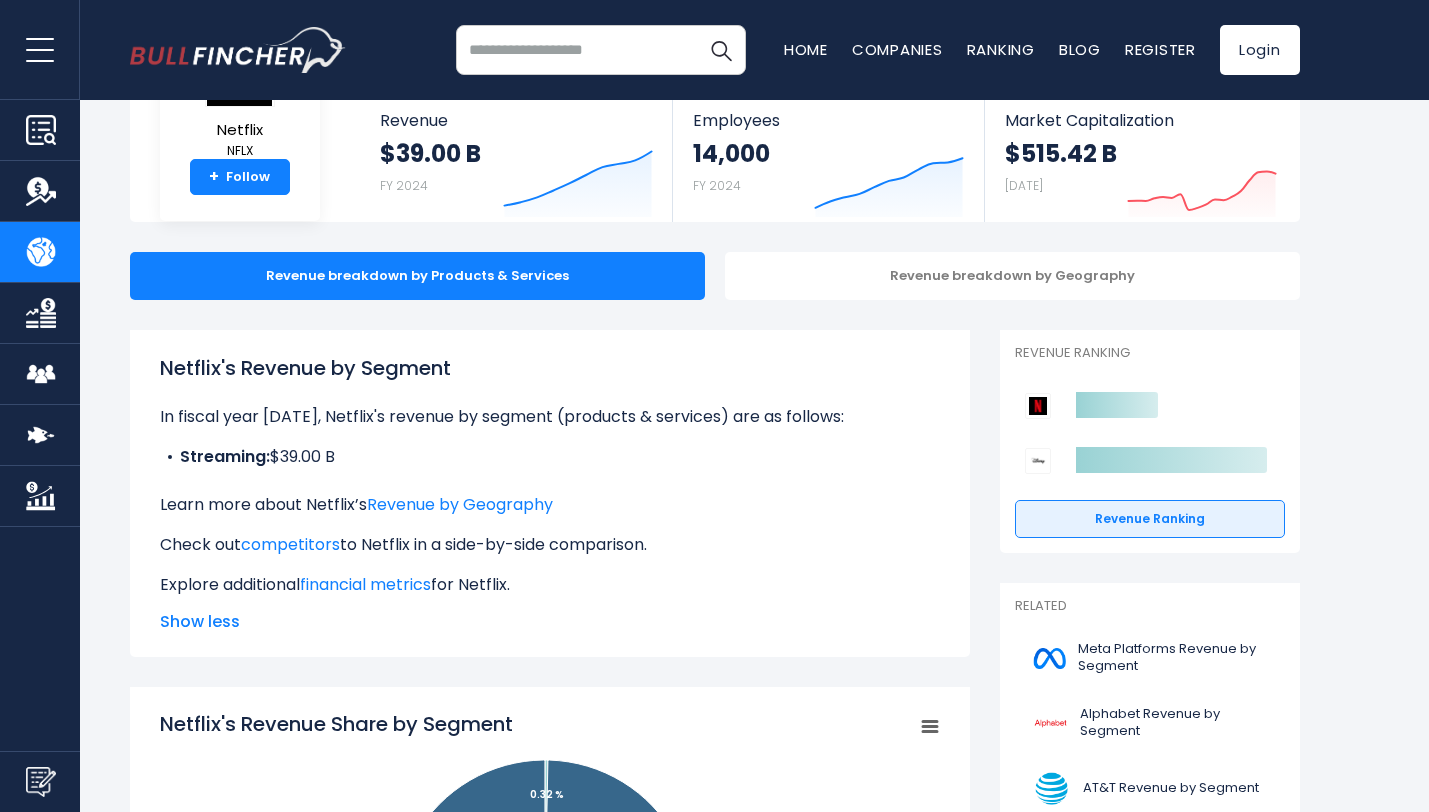 click on "Streaming:
$39.00 B" at bounding box center (550, 457) 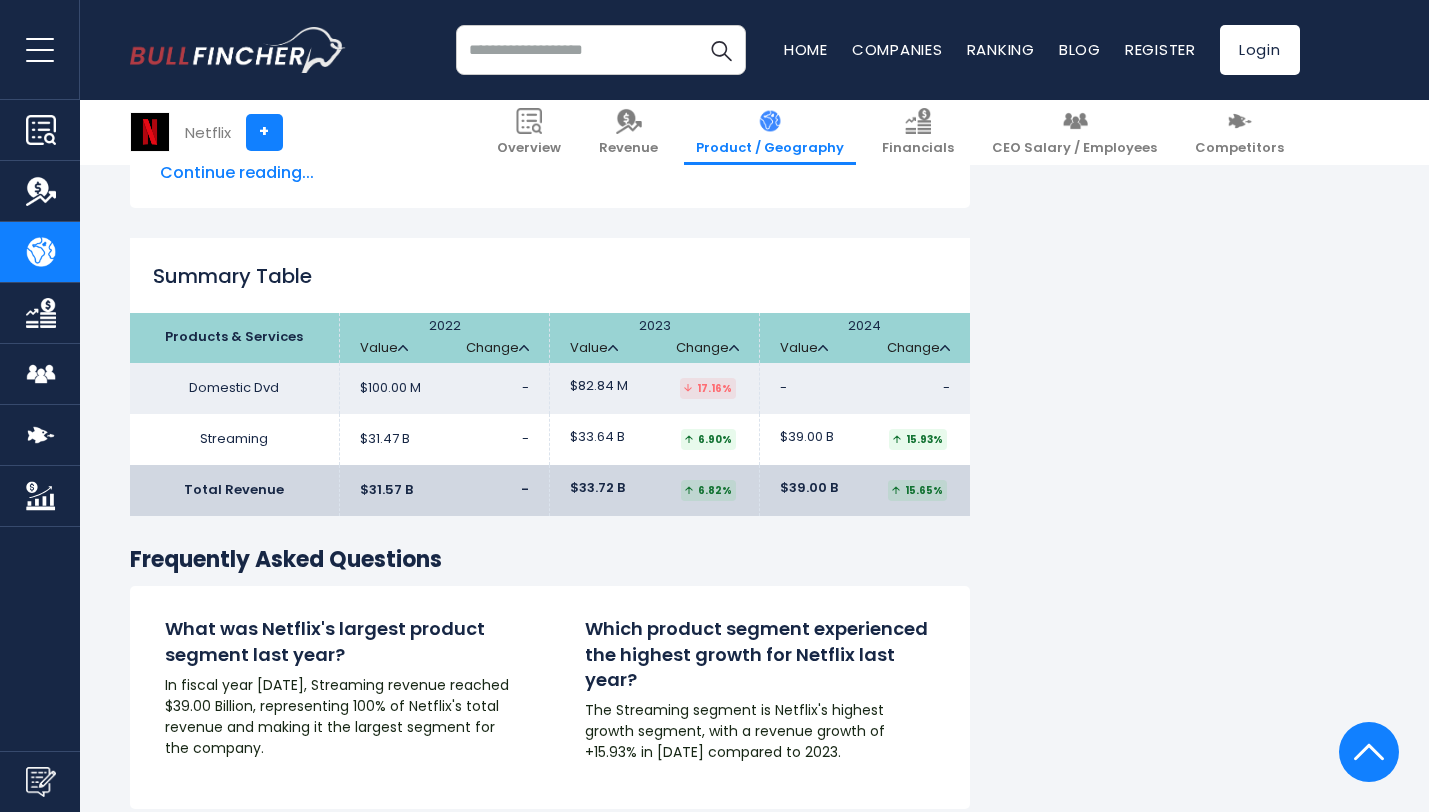 scroll, scrollTop: 3188, scrollLeft: 0, axis: vertical 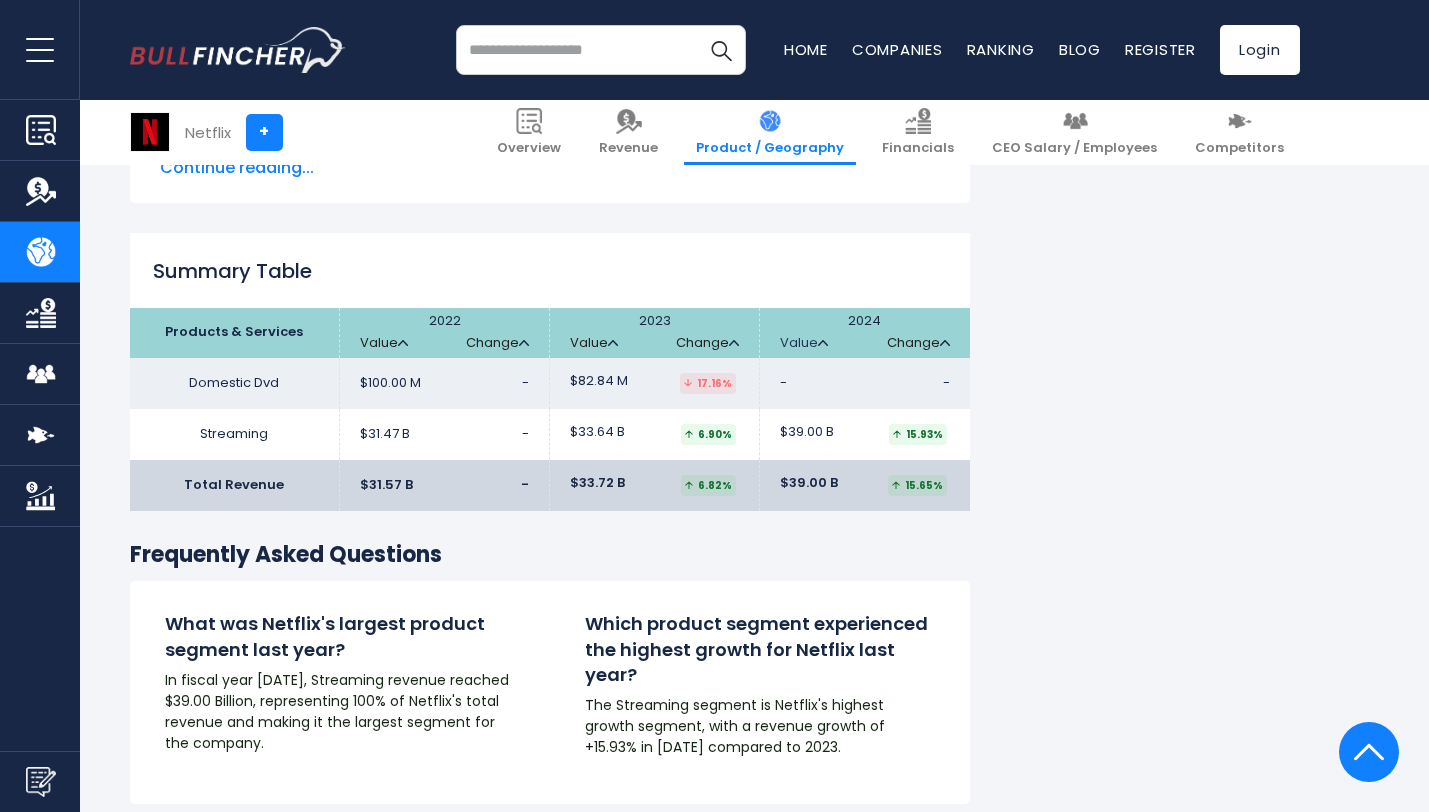 click on "Value" at bounding box center [804, 343] 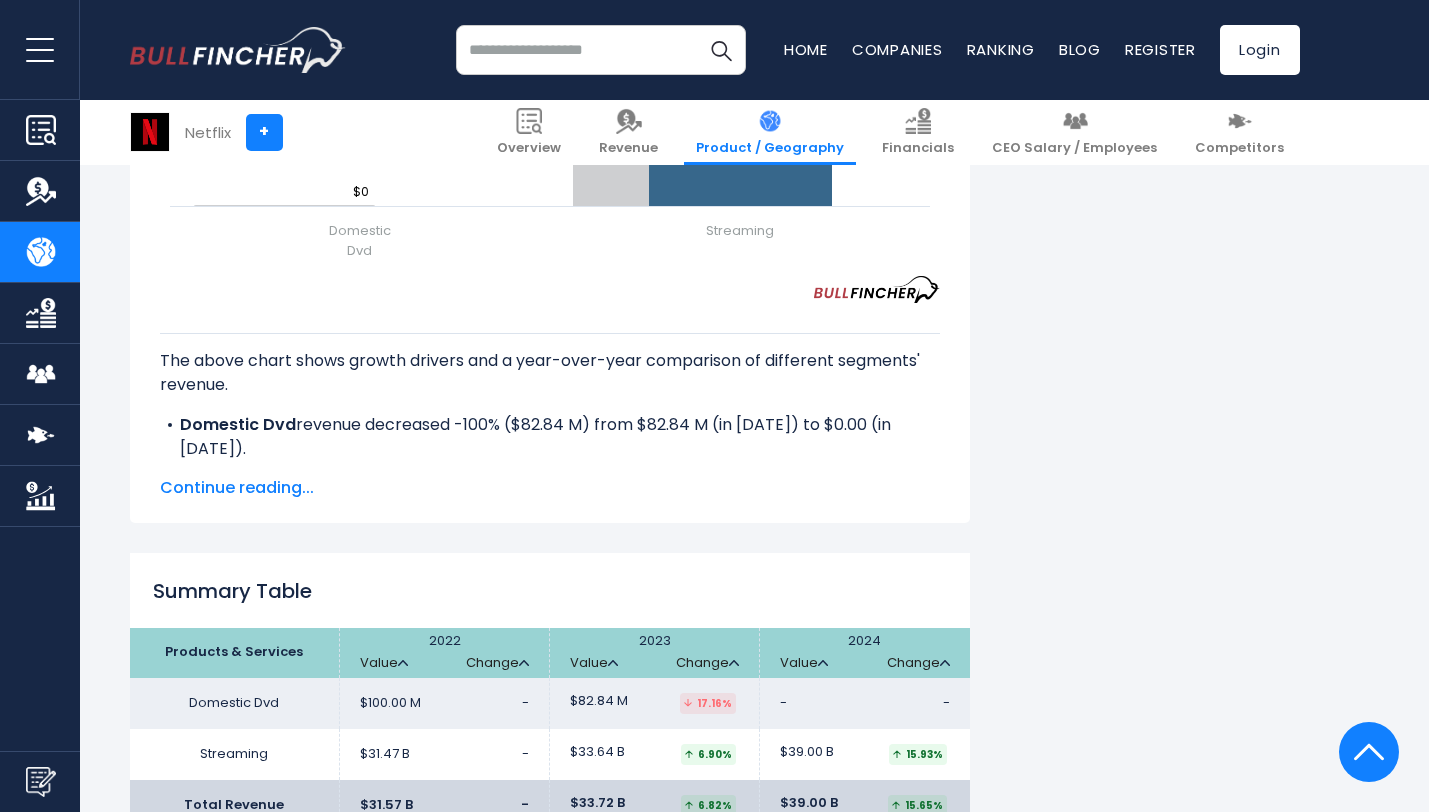 scroll, scrollTop: 2856, scrollLeft: 0, axis: vertical 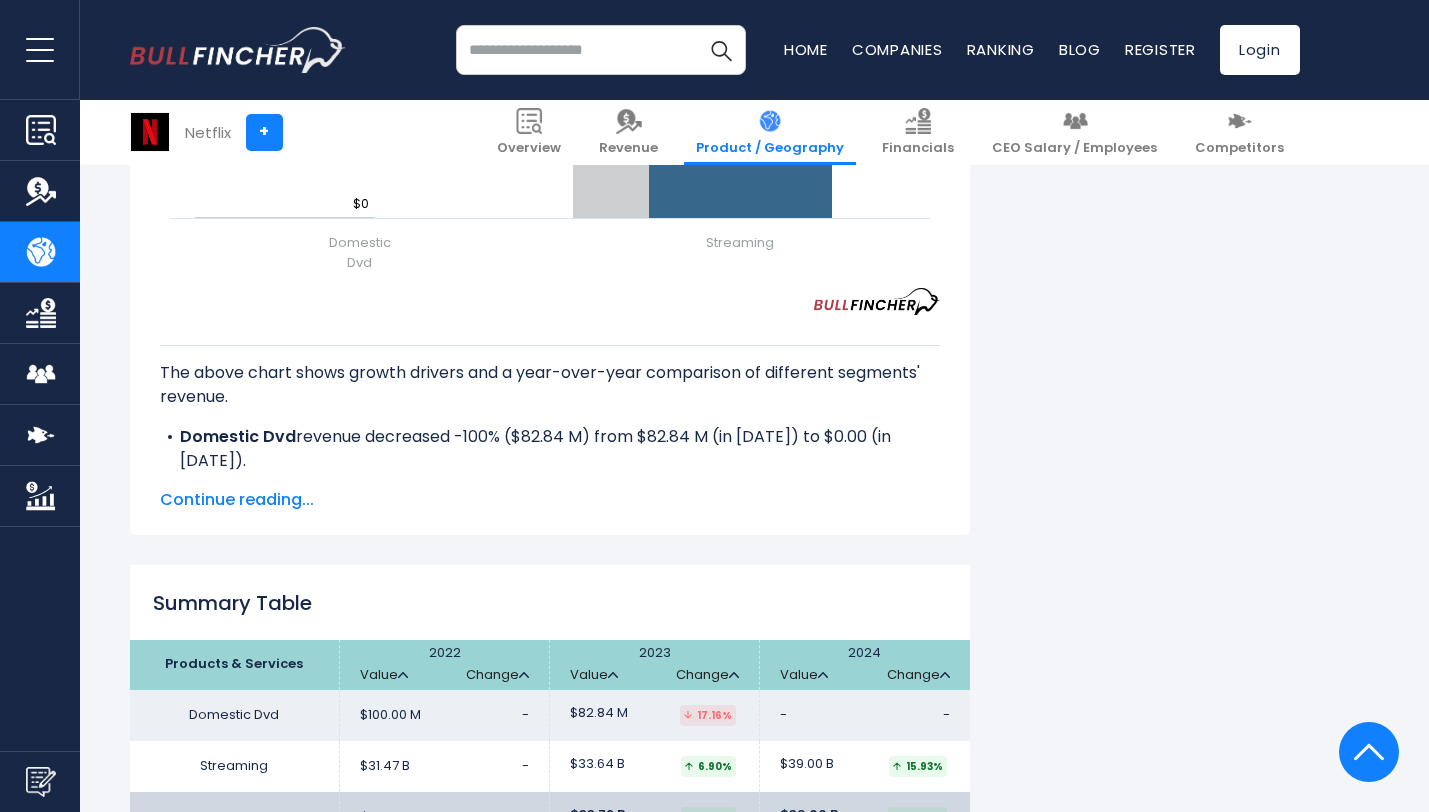 click on "Continue reading..." at bounding box center (550, 500) 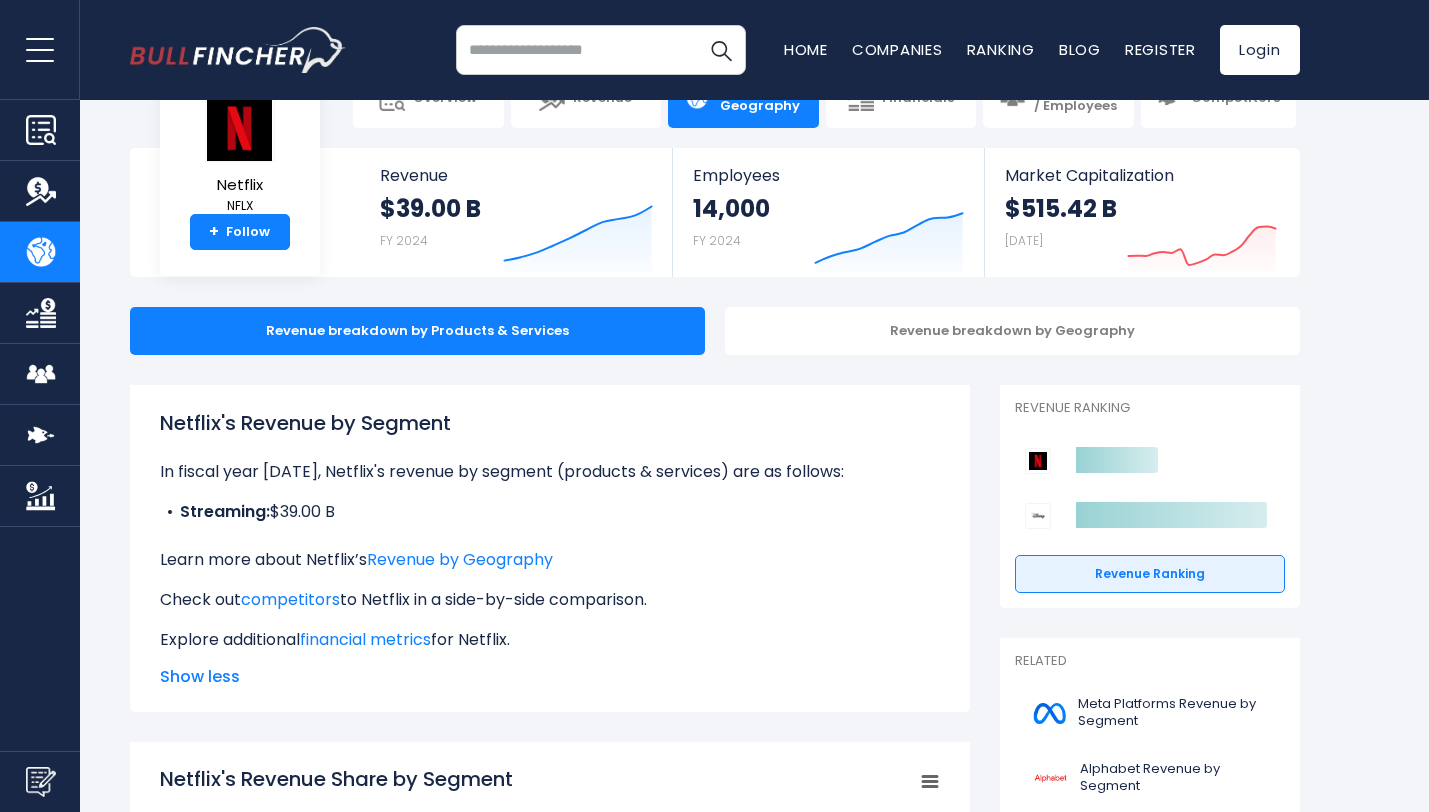 scroll, scrollTop: 0, scrollLeft: 0, axis: both 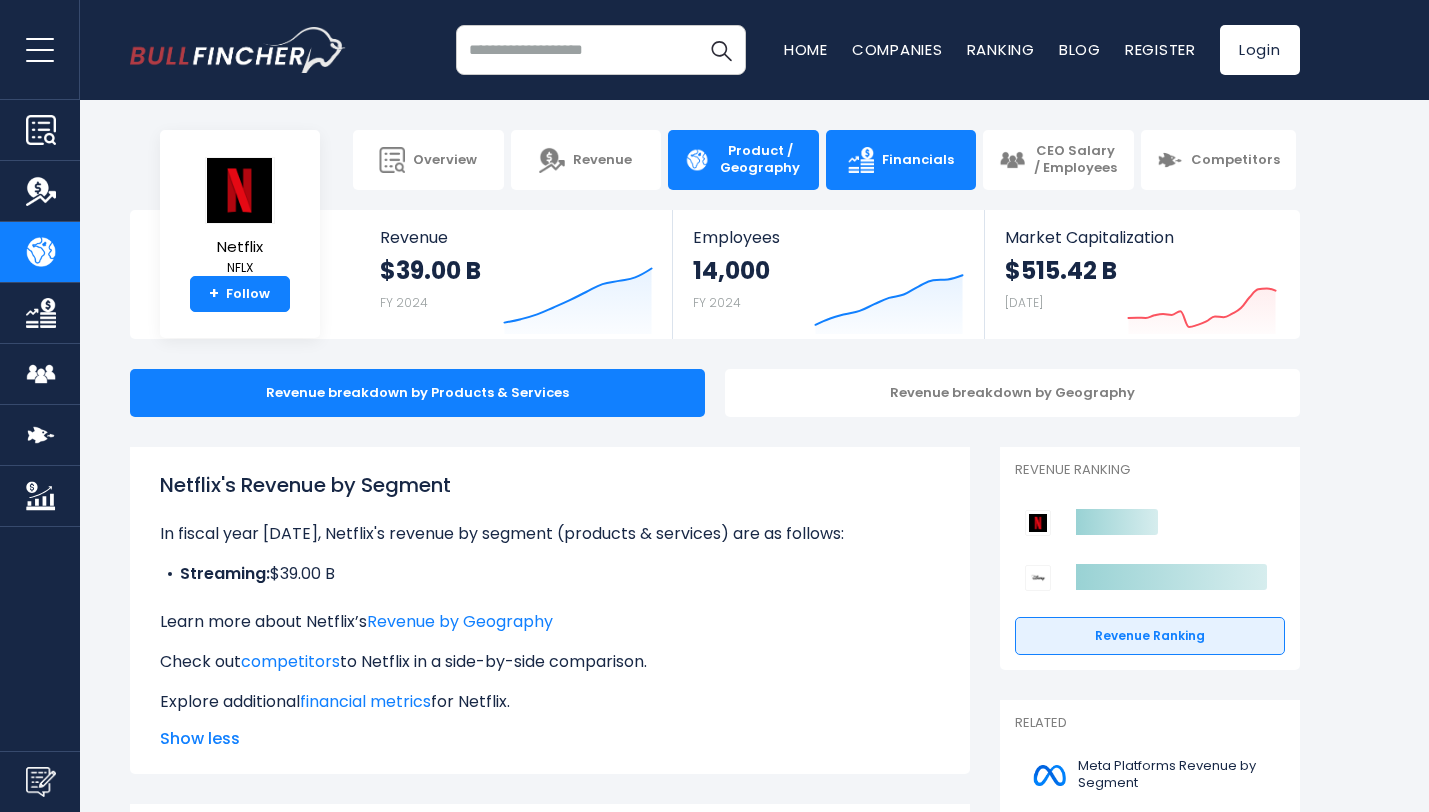 click on "Financials" at bounding box center (918, 160) 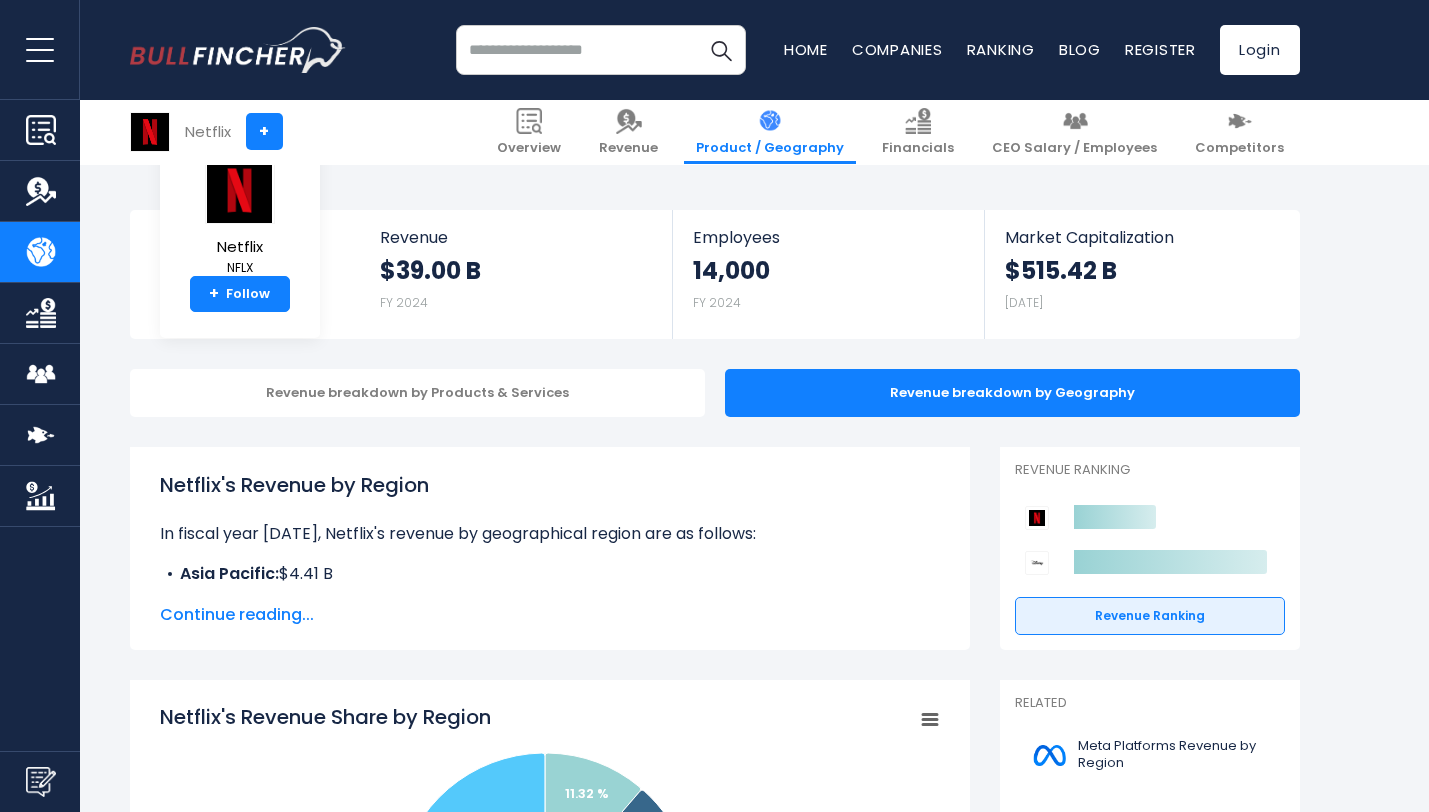 scroll, scrollTop: 224, scrollLeft: 0, axis: vertical 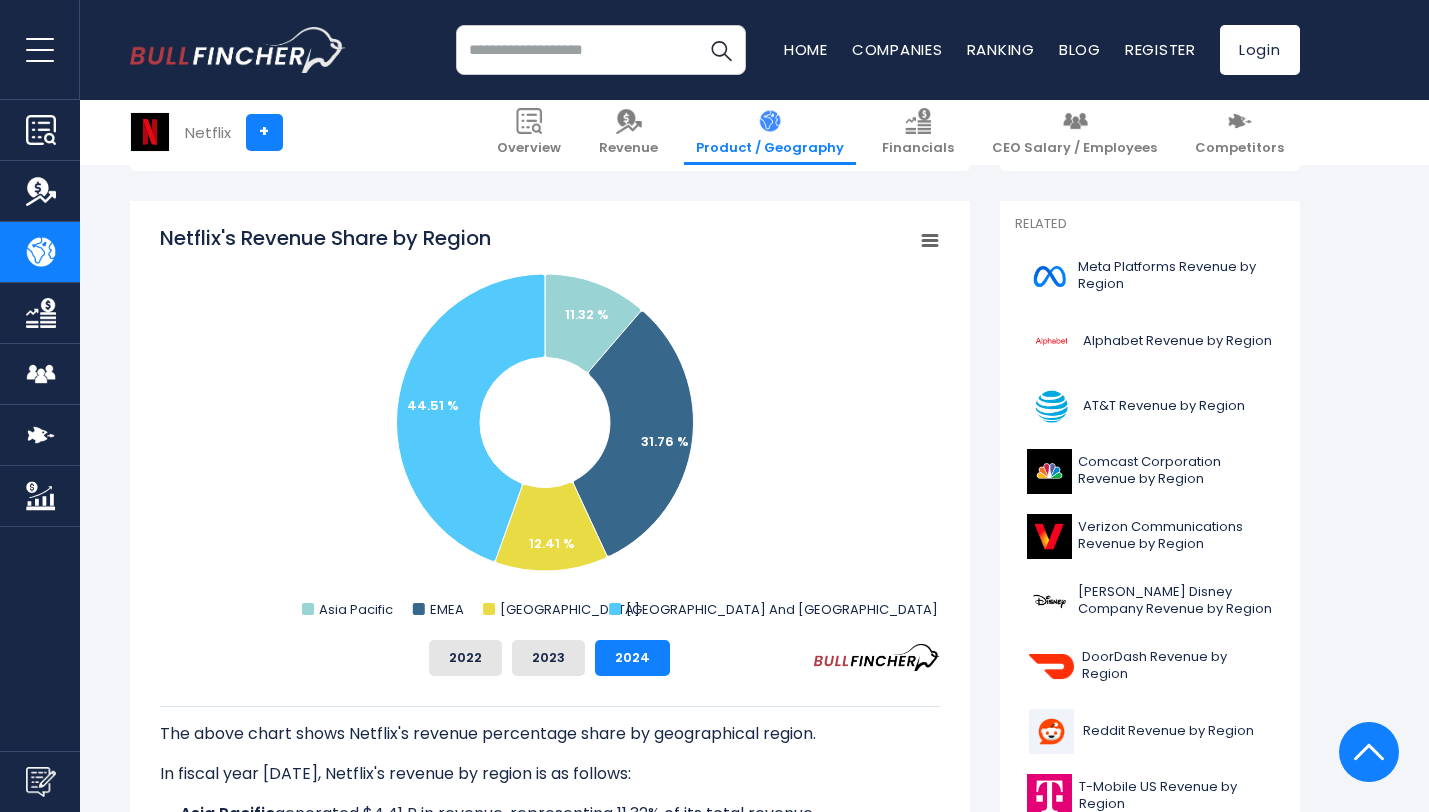 click 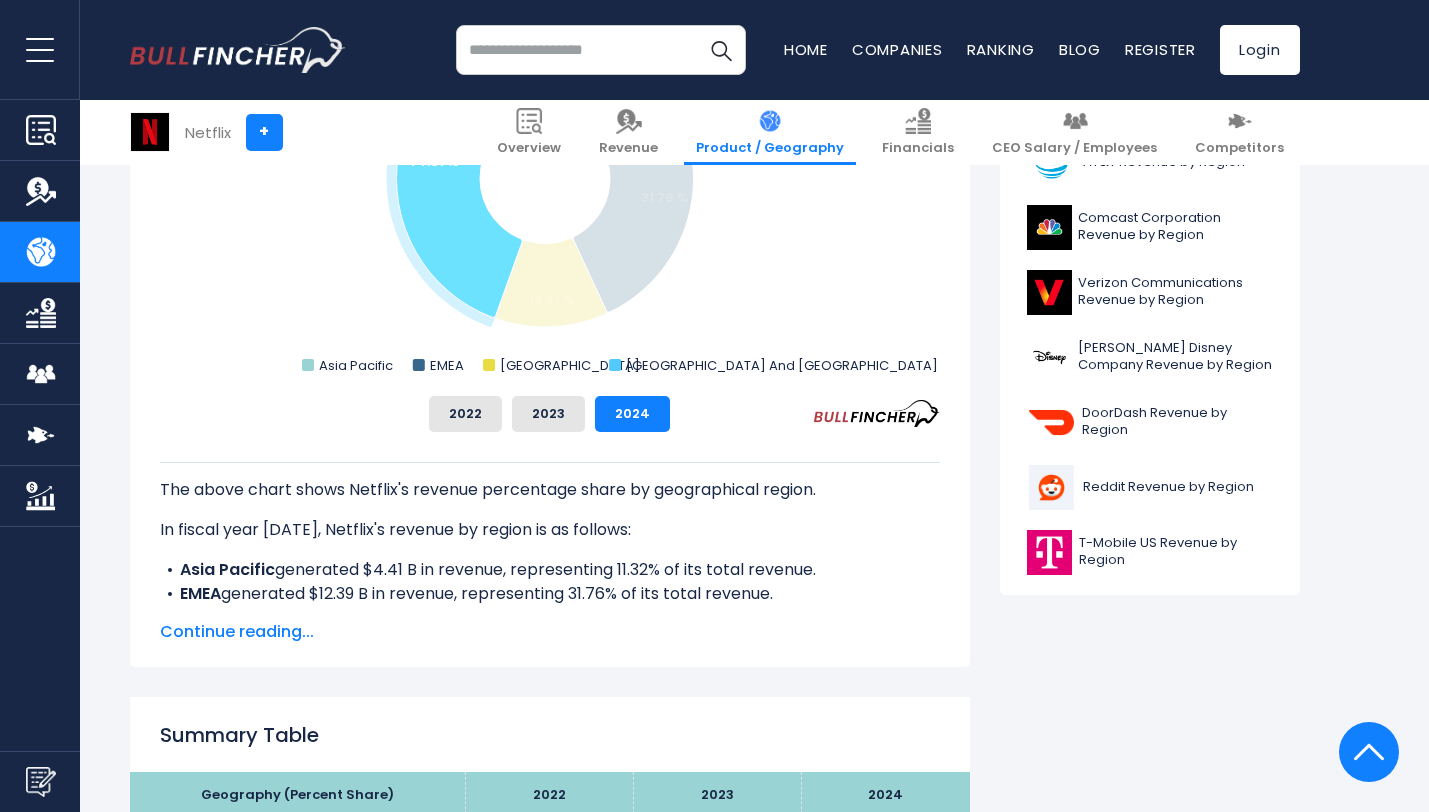 scroll, scrollTop: 722, scrollLeft: 0, axis: vertical 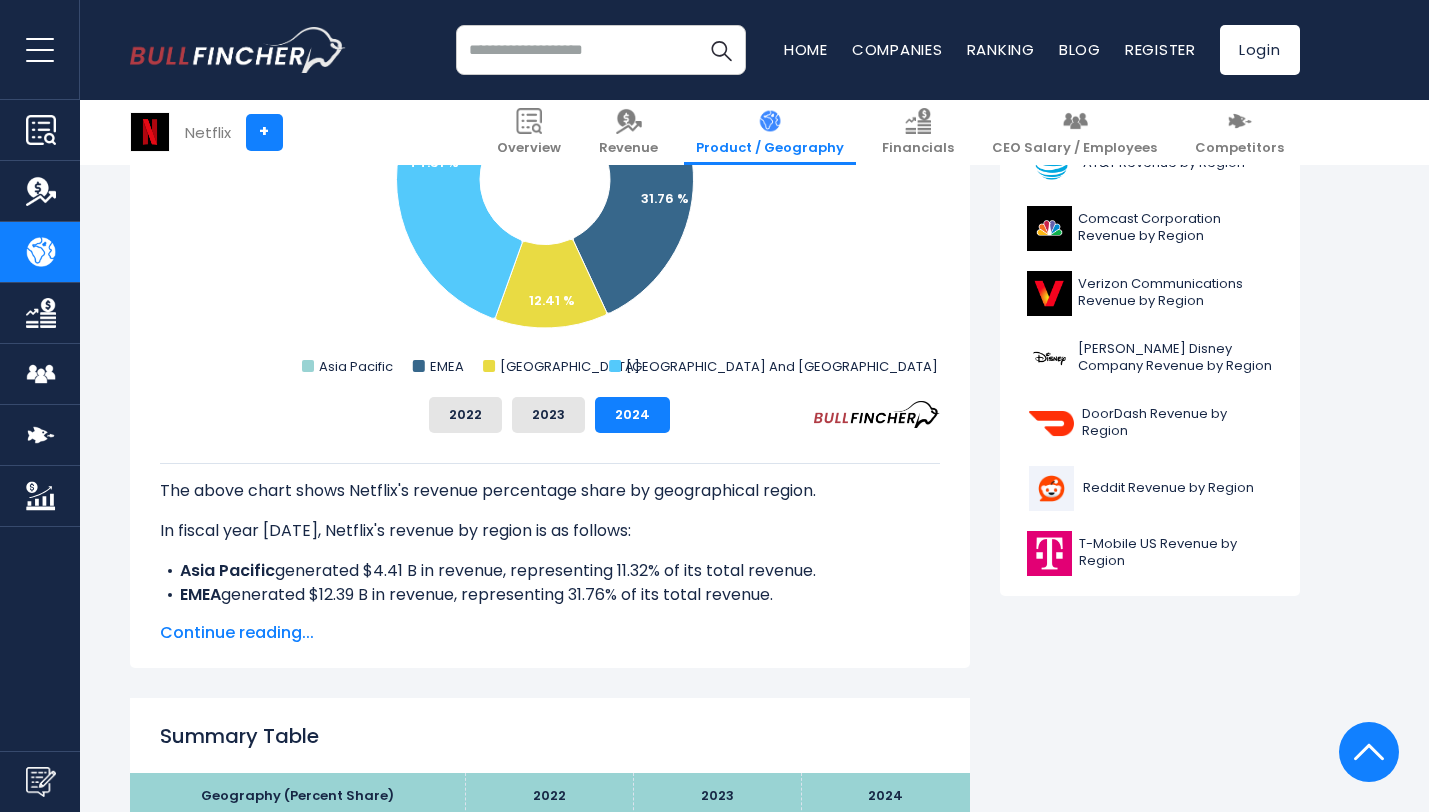 click on "Continue reading..." at bounding box center [550, 633] 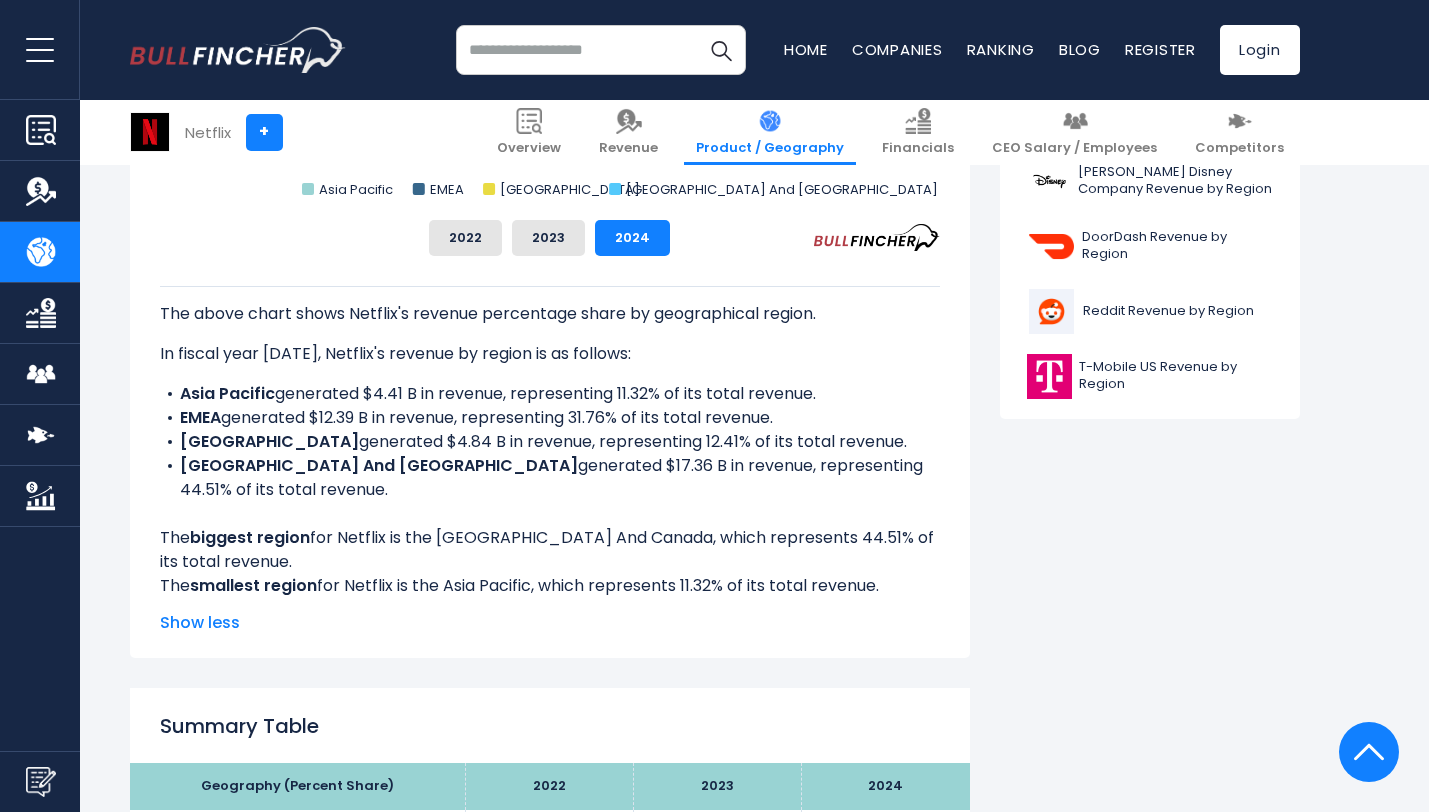 scroll, scrollTop: 913, scrollLeft: 0, axis: vertical 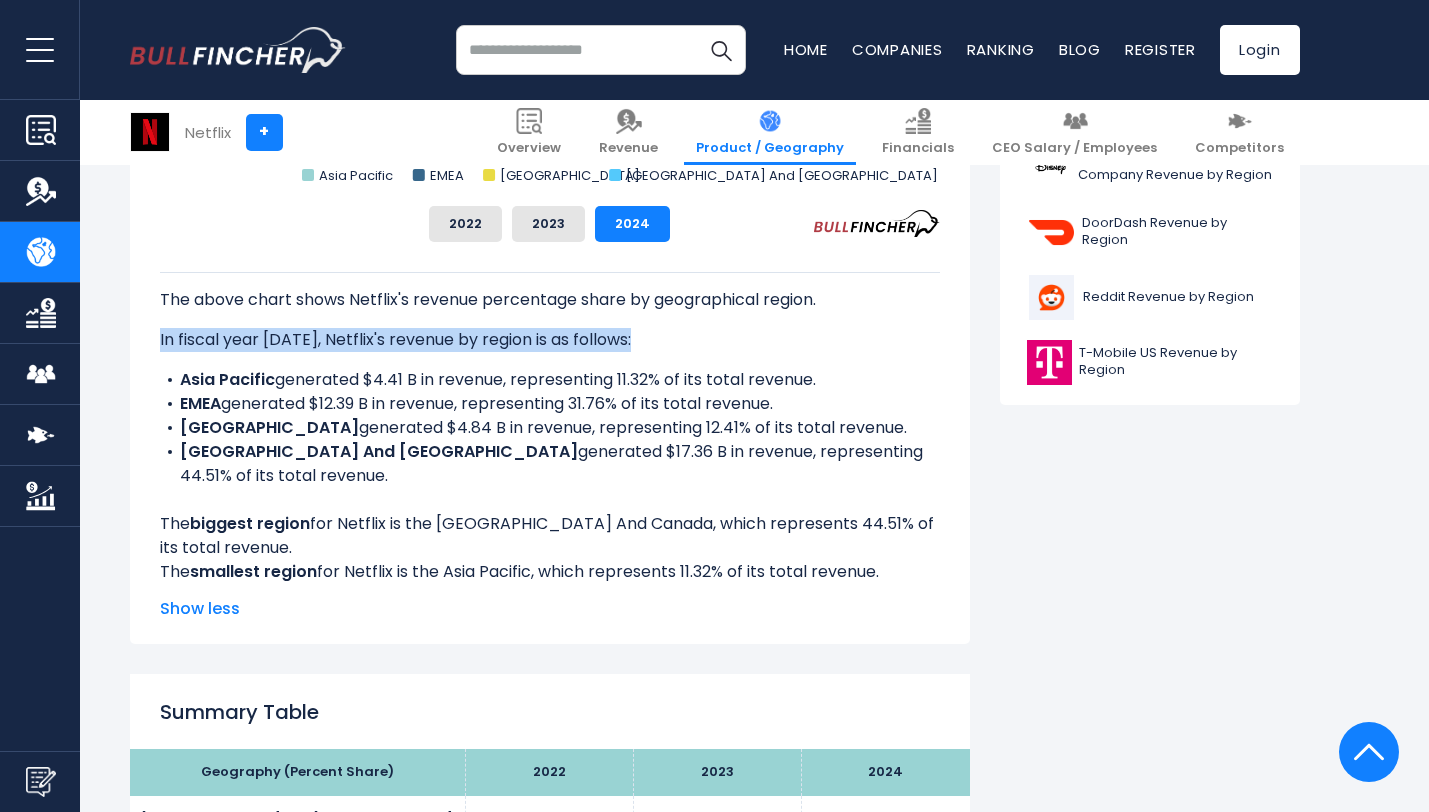 drag, startPoint x: 156, startPoint y: 336, endPoint x: 308, endPoint y: 498, distance: 222.1441 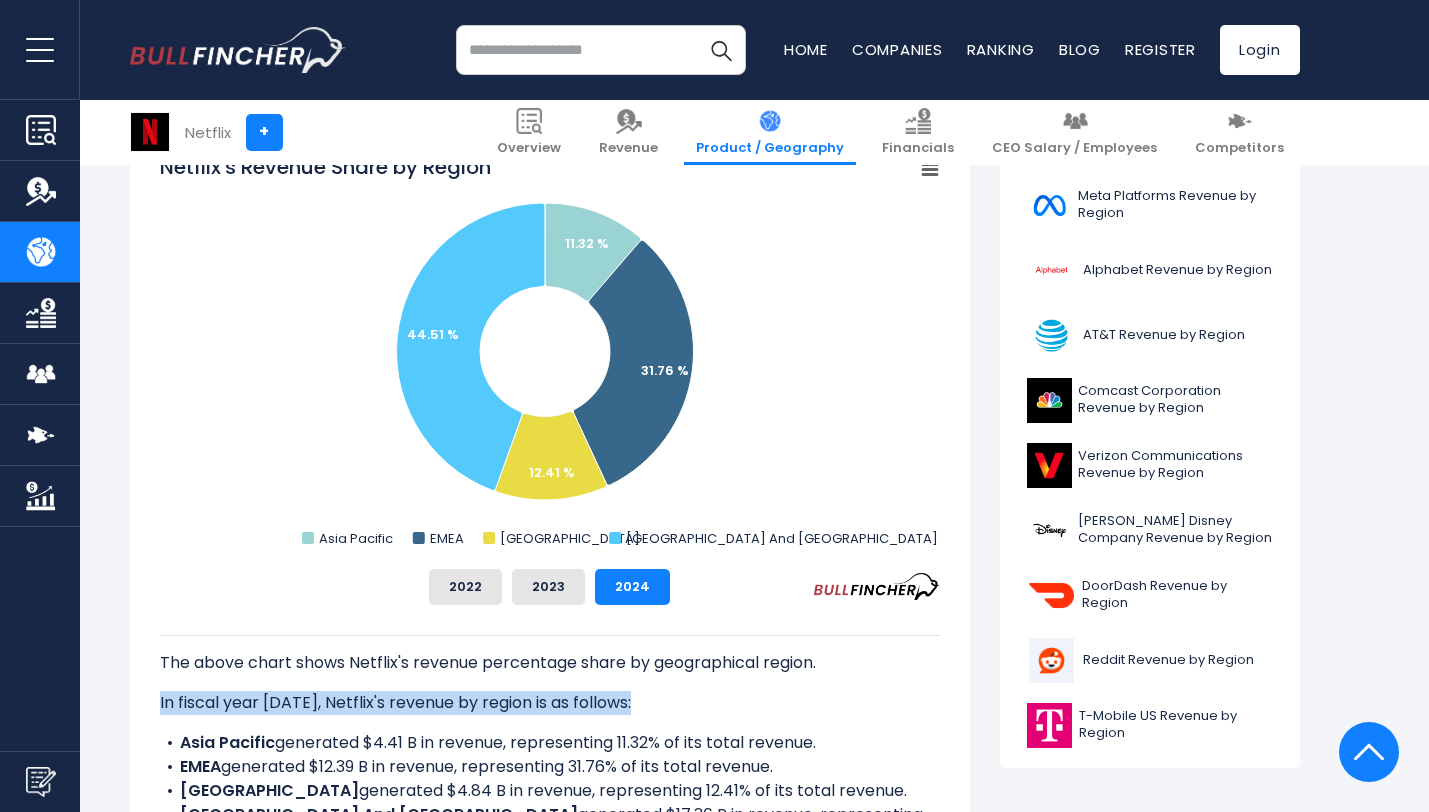 scroll, scrollTop: 551, scrollLeft: 0, axis: vertical 